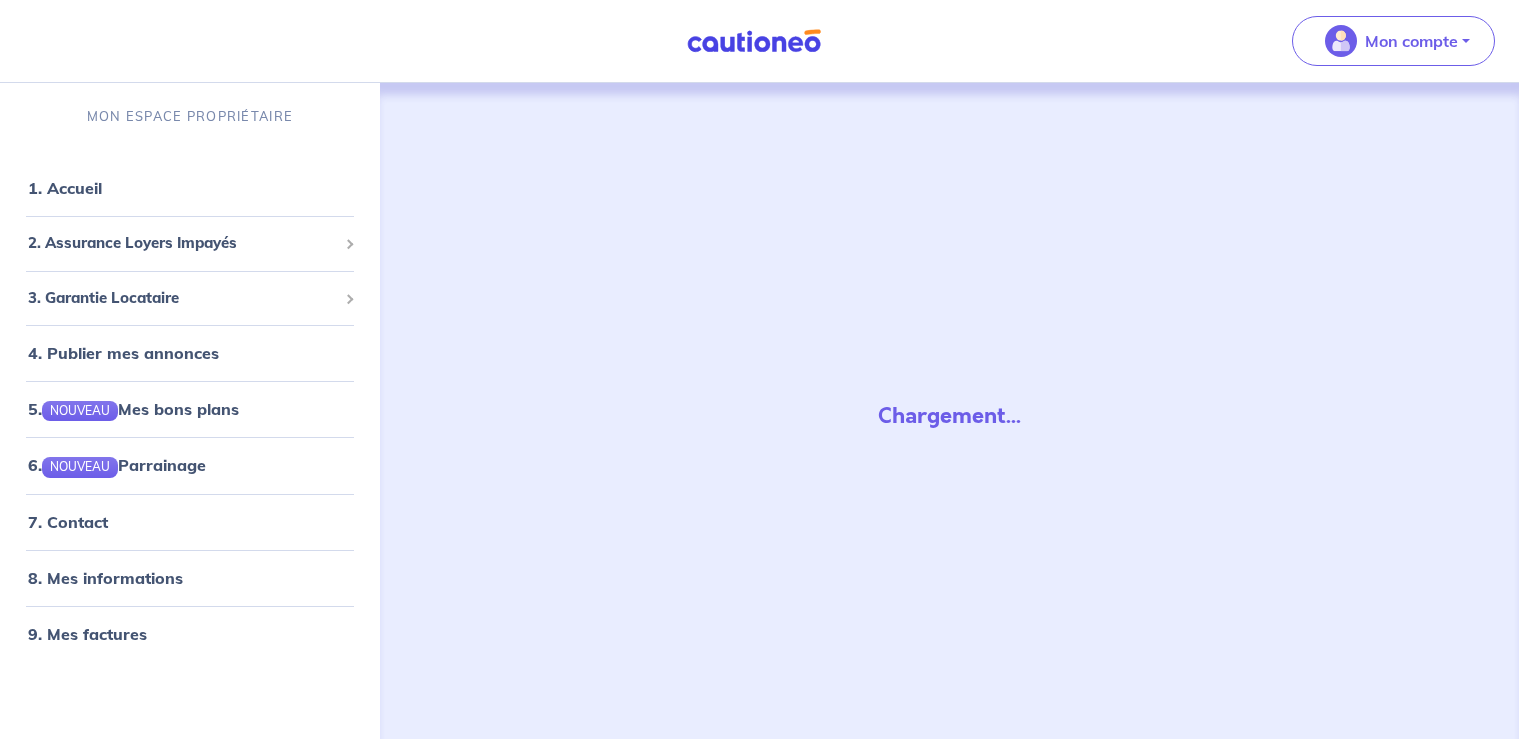 scroll, scrollTop: 0, scrollLeft: 0, axis: both 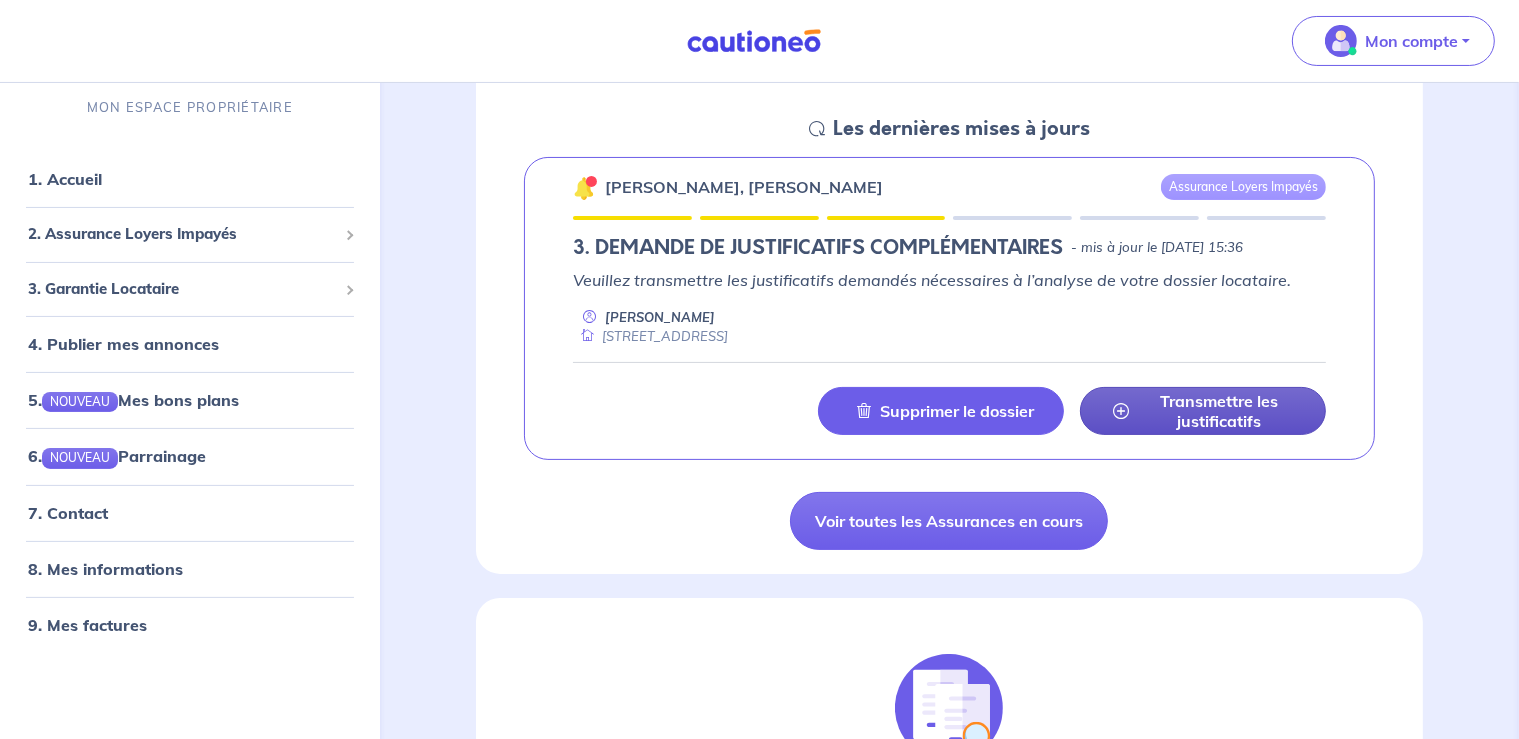 click on "Transmettre les justificatifs" at bounding box center [1219, 411] 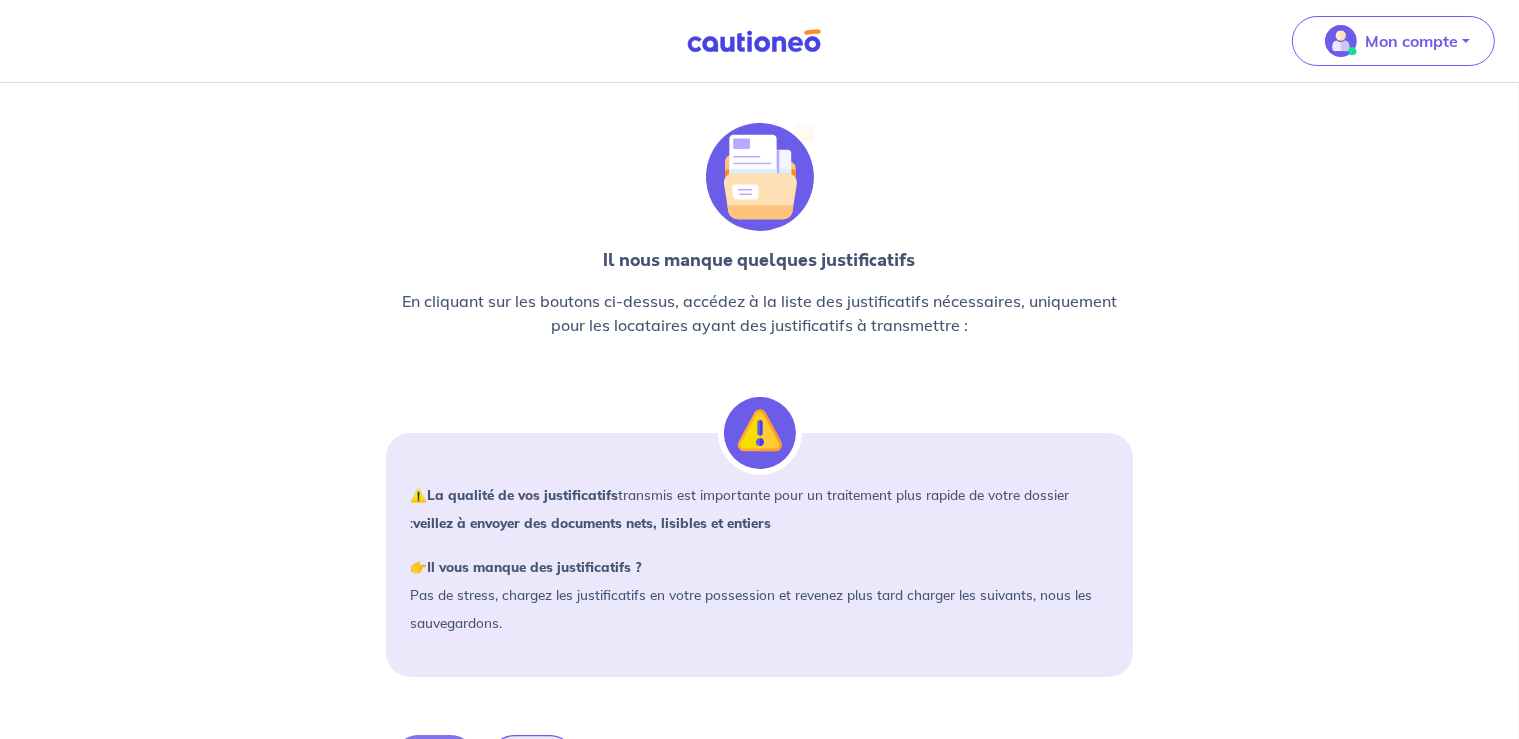 scroll, scrollTop: 0, scrollLeft: 0, axis: both 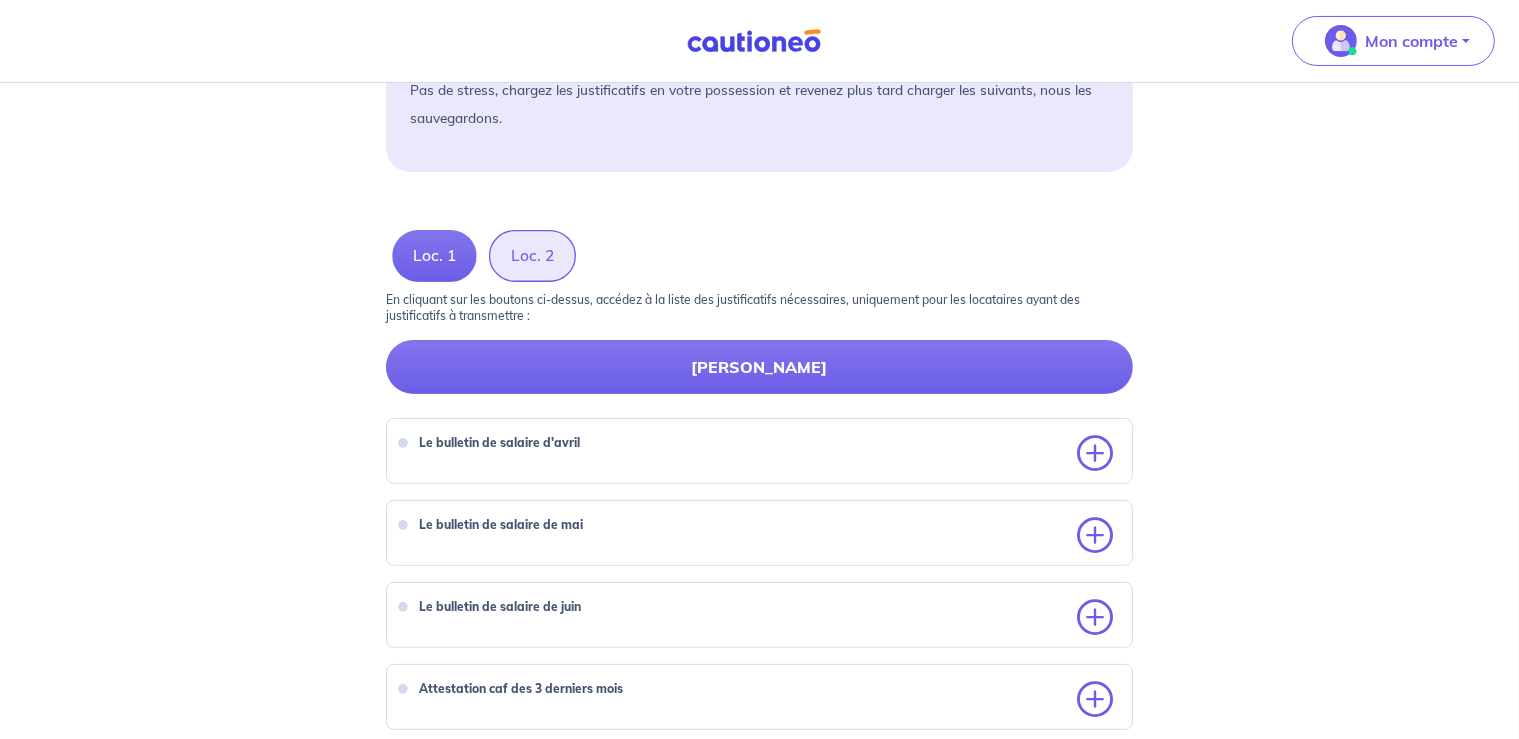 click on "Loc. 2" at bounding box center [532, 256] 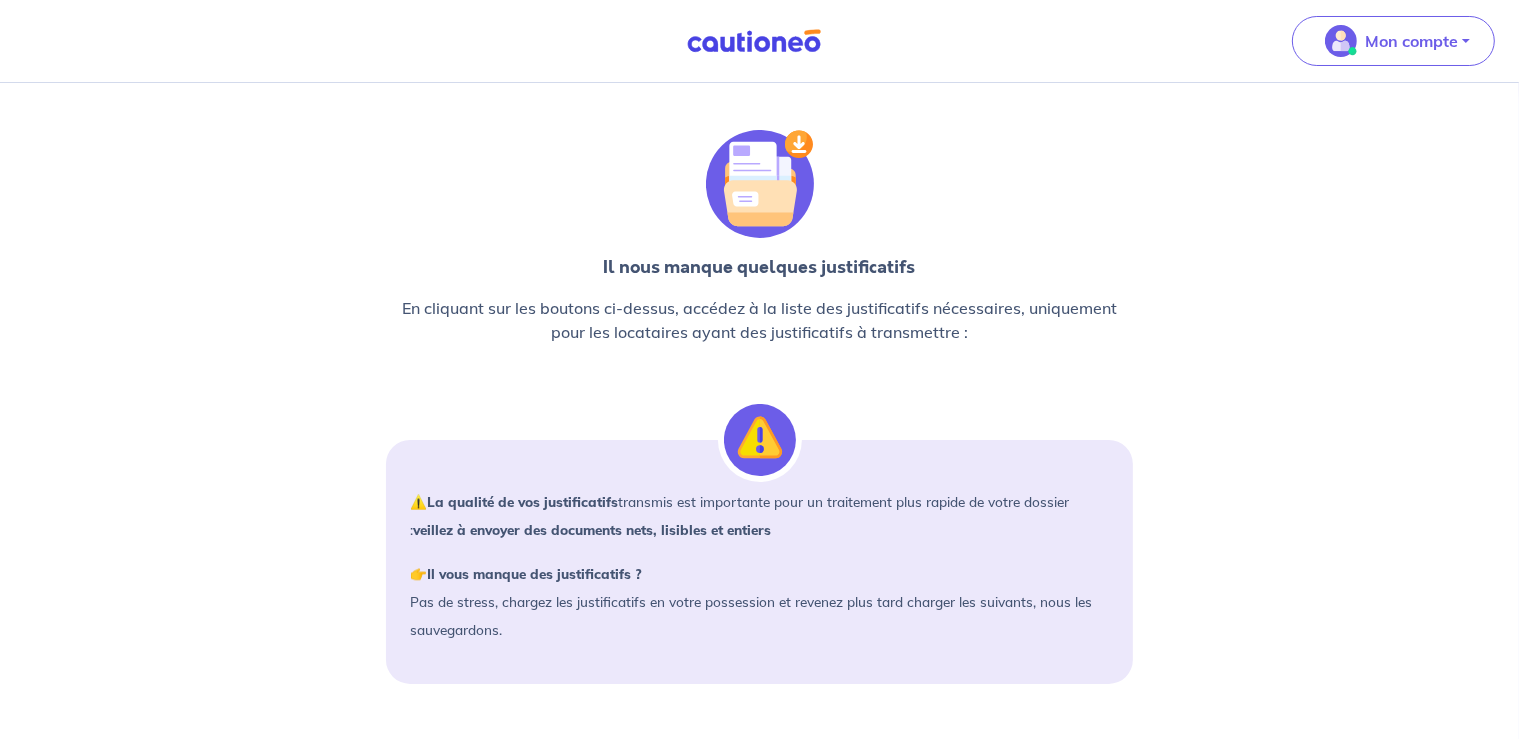 scroll, scrollTop: 0, scrollLeft: 0, axis: both 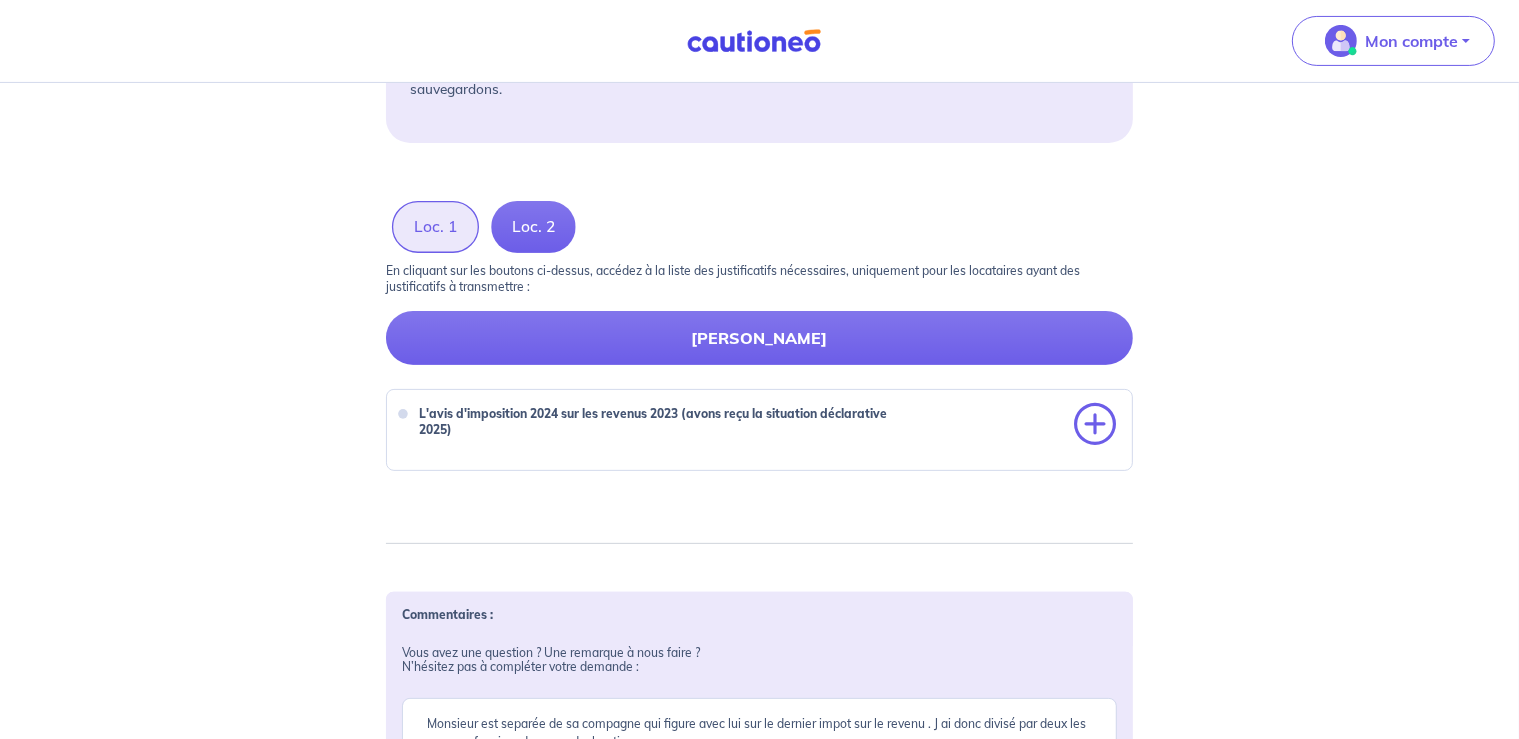 click at bounding box center [1095, 425] 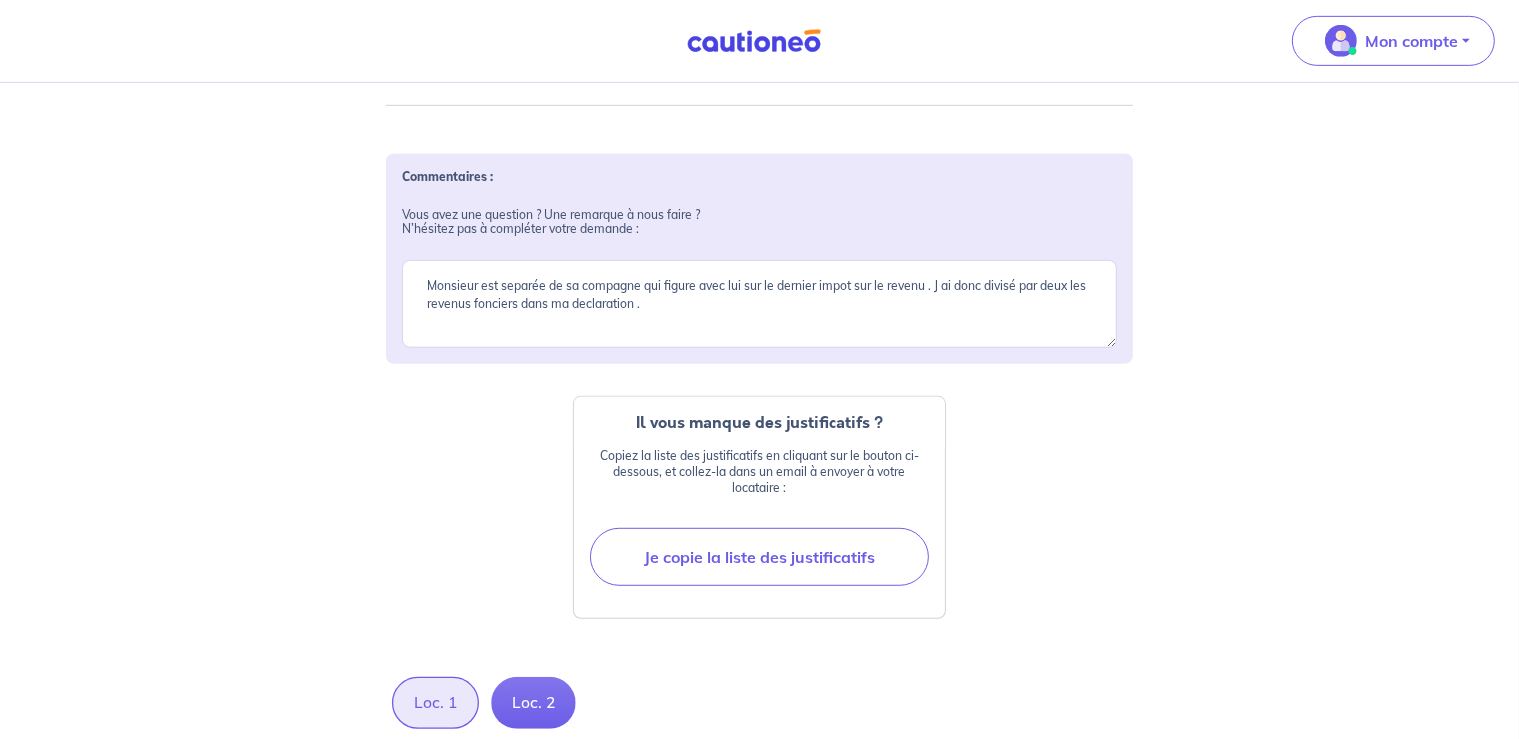 scroll, scrollTop: 1115, scrollLeft: 0, axis: vertical 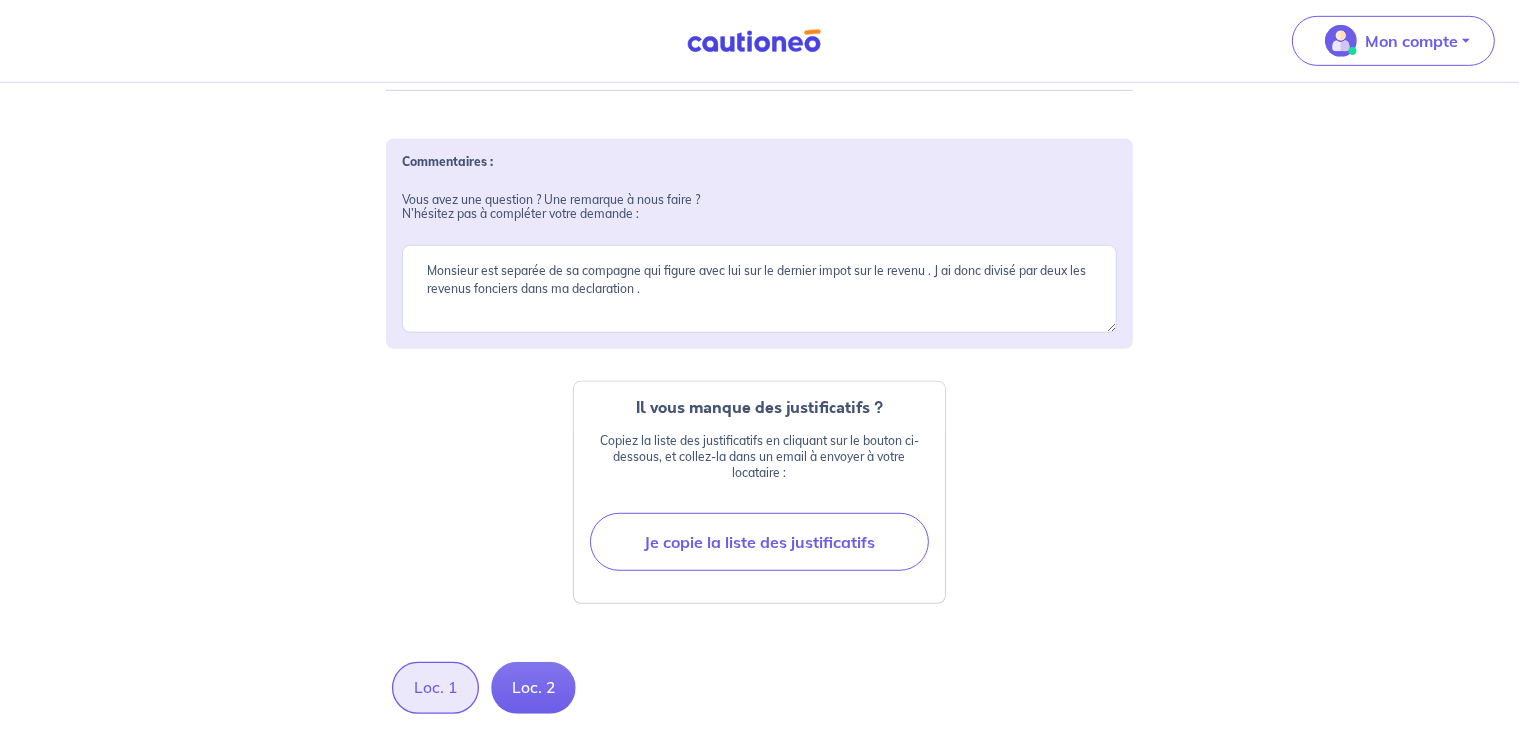 click on "Loc. 1" at bounding box center (435, 688) 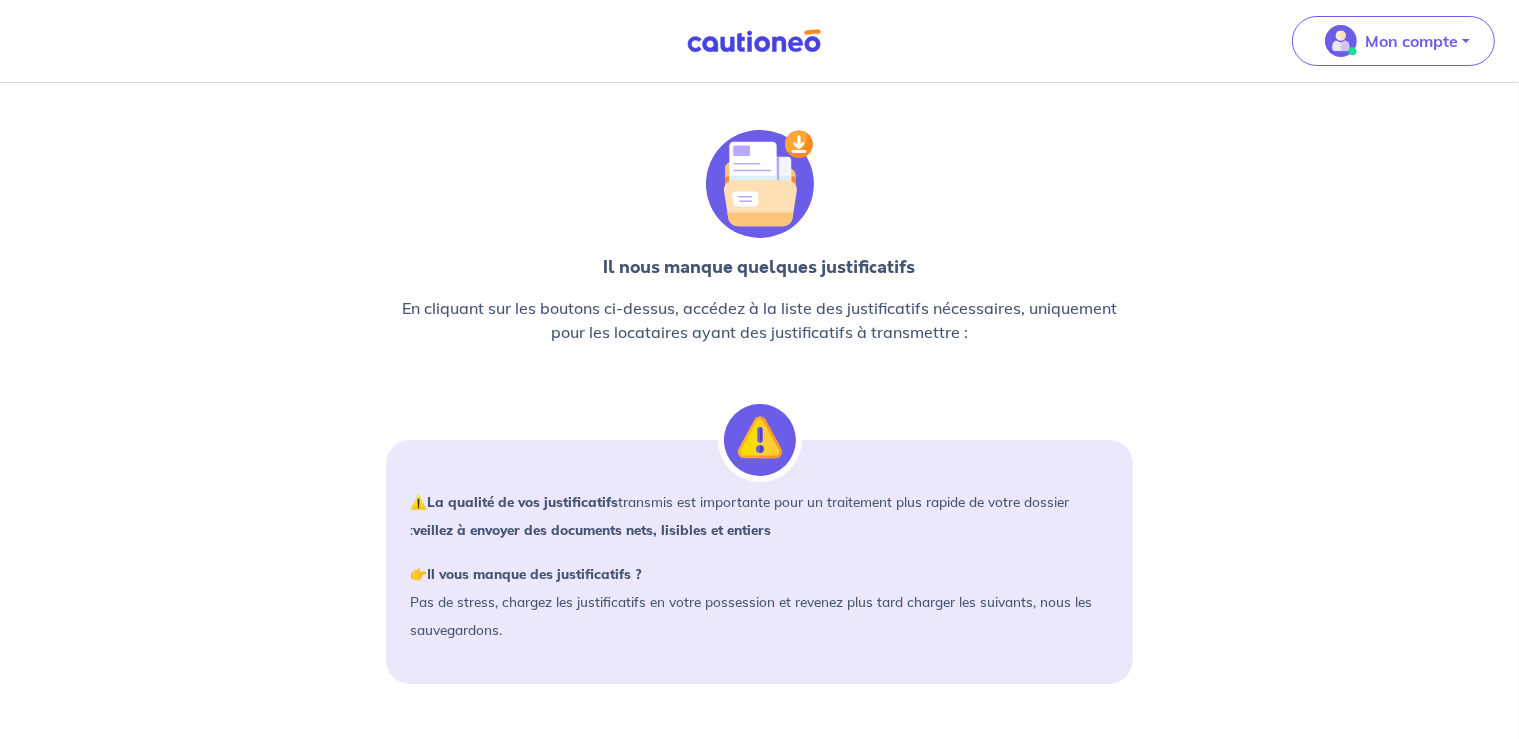 scroll, scrollTop: 0, scrollLeft: 0, axis: both 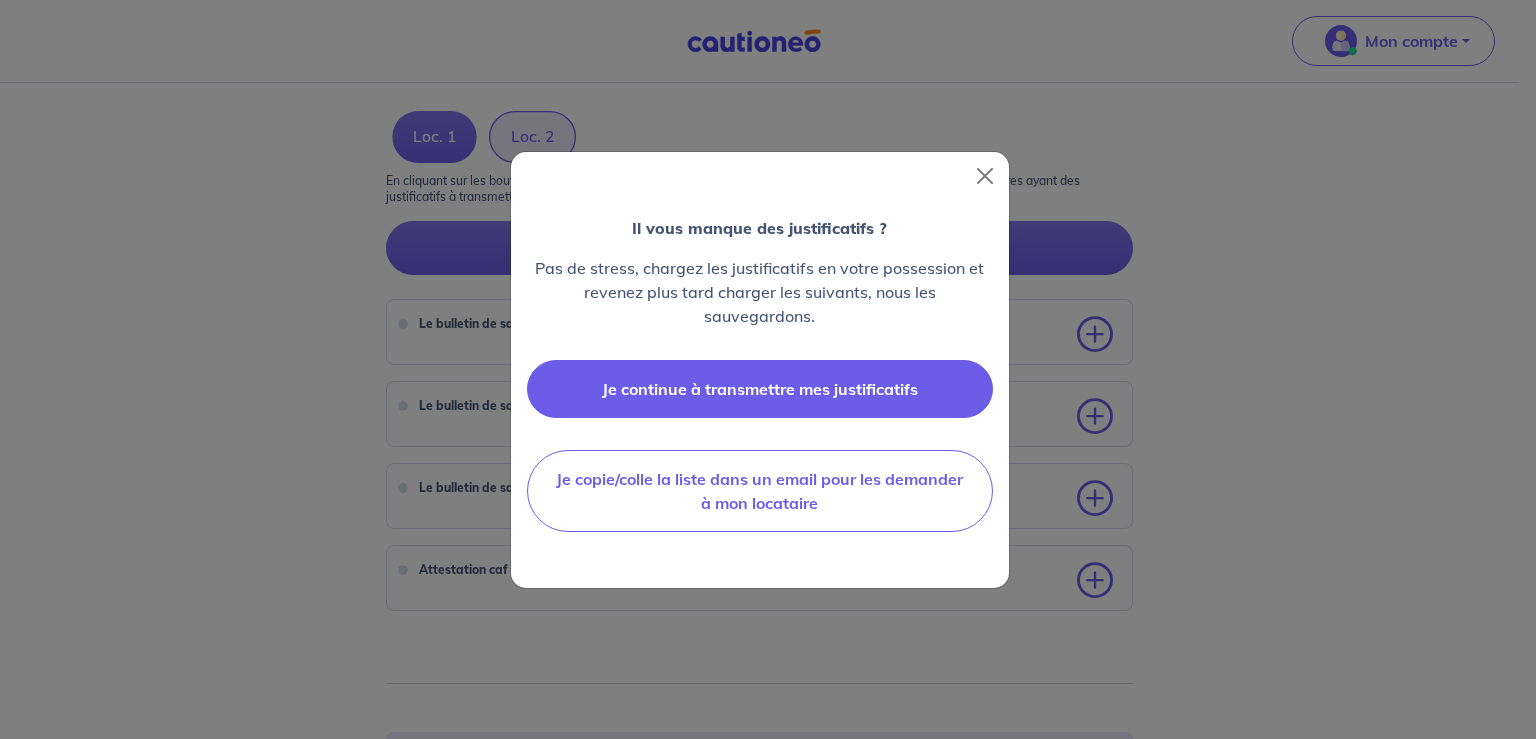 click on "Je continue à transmettre mes justificatifs" at bounding box center (760, 389) 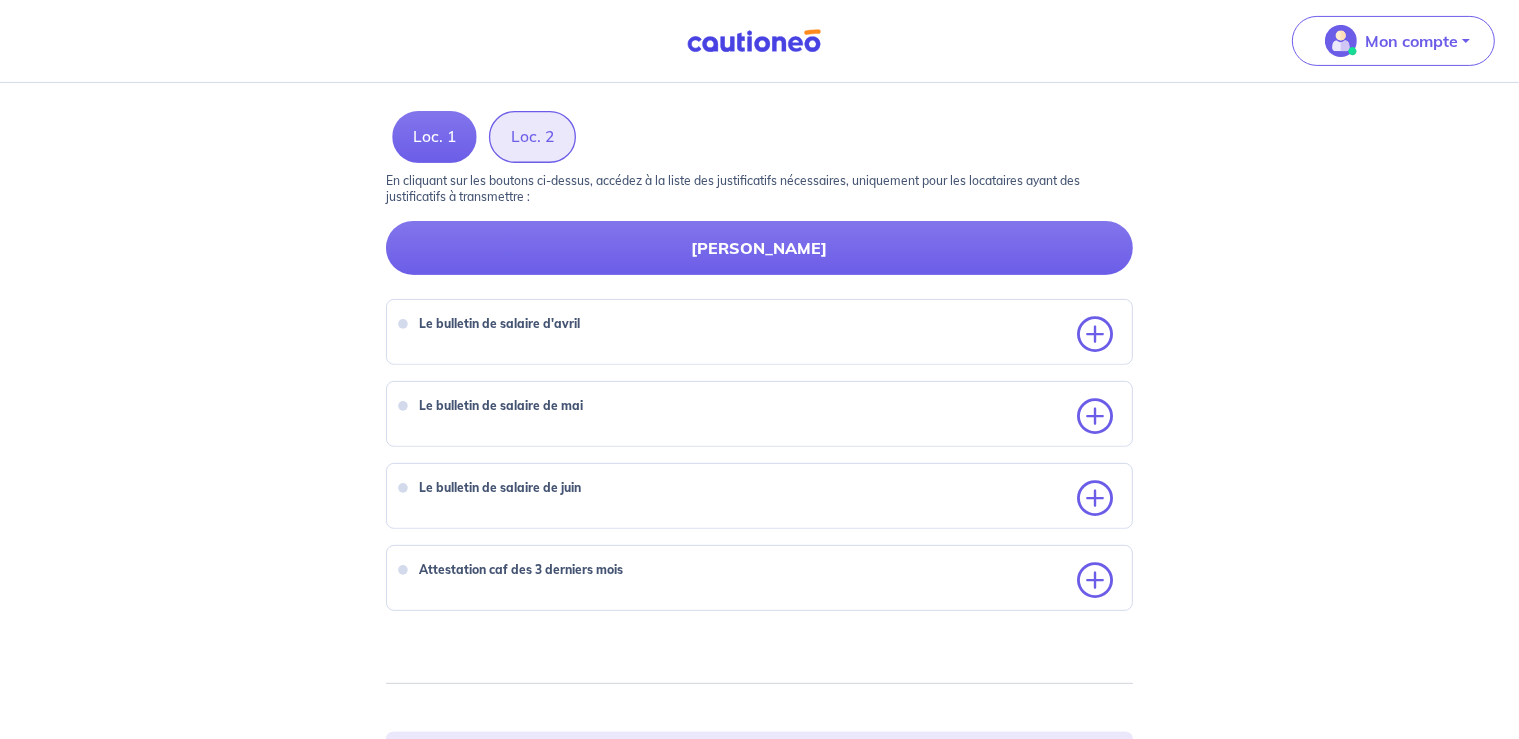 click on "Loc. 2" at bounding box center (532, 137) 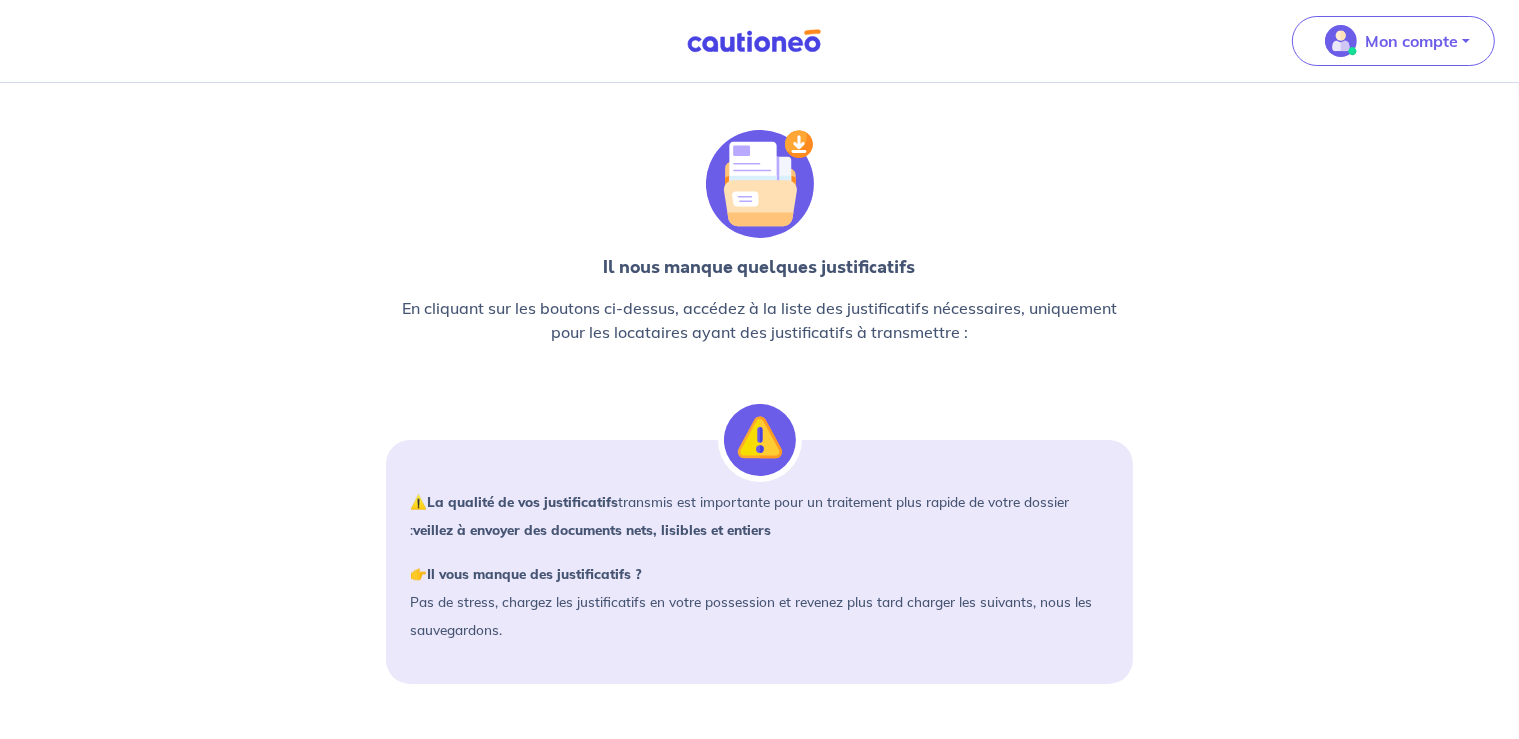scroll, scrollTop: 0, scrollLeft: 0, axis: both 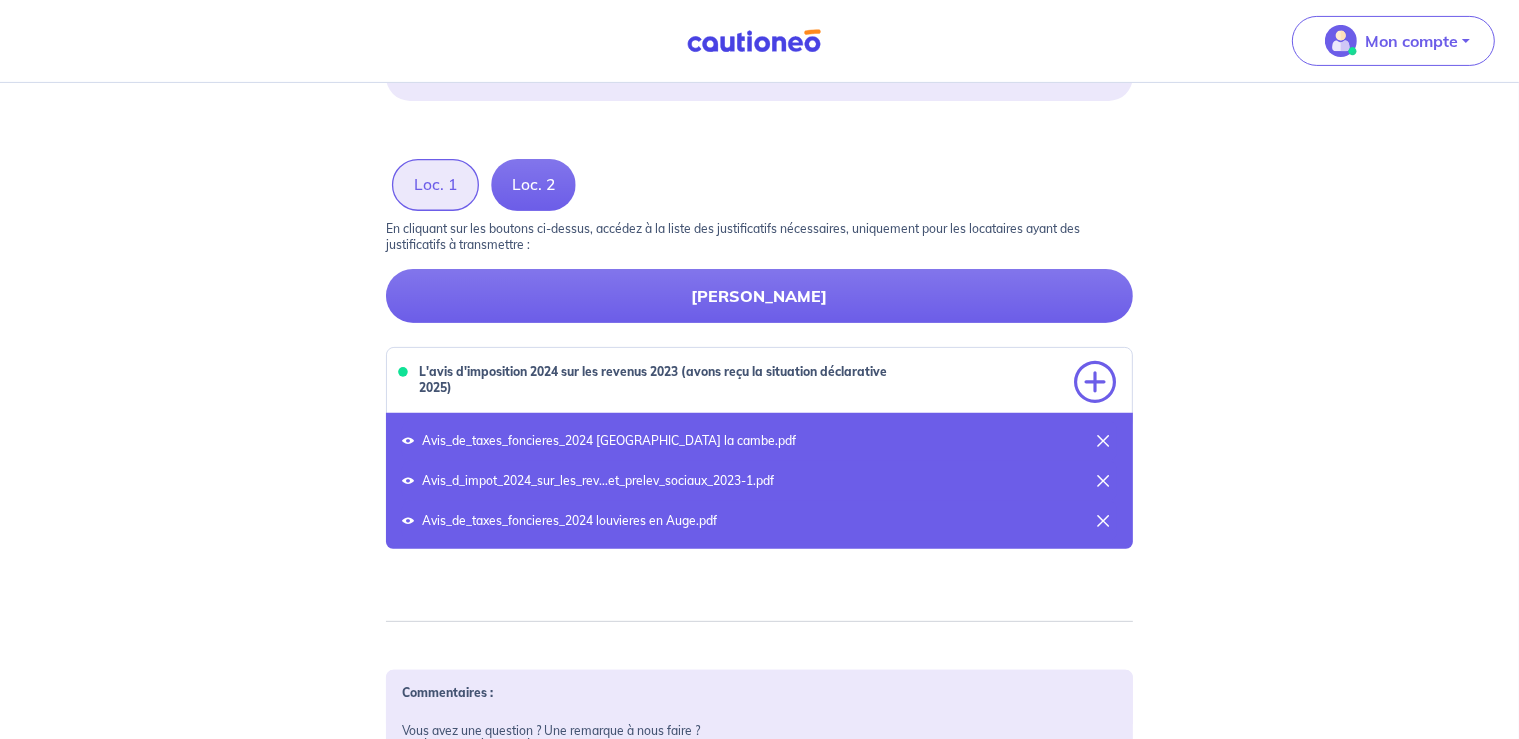 click at bounding box center (1095, 383) 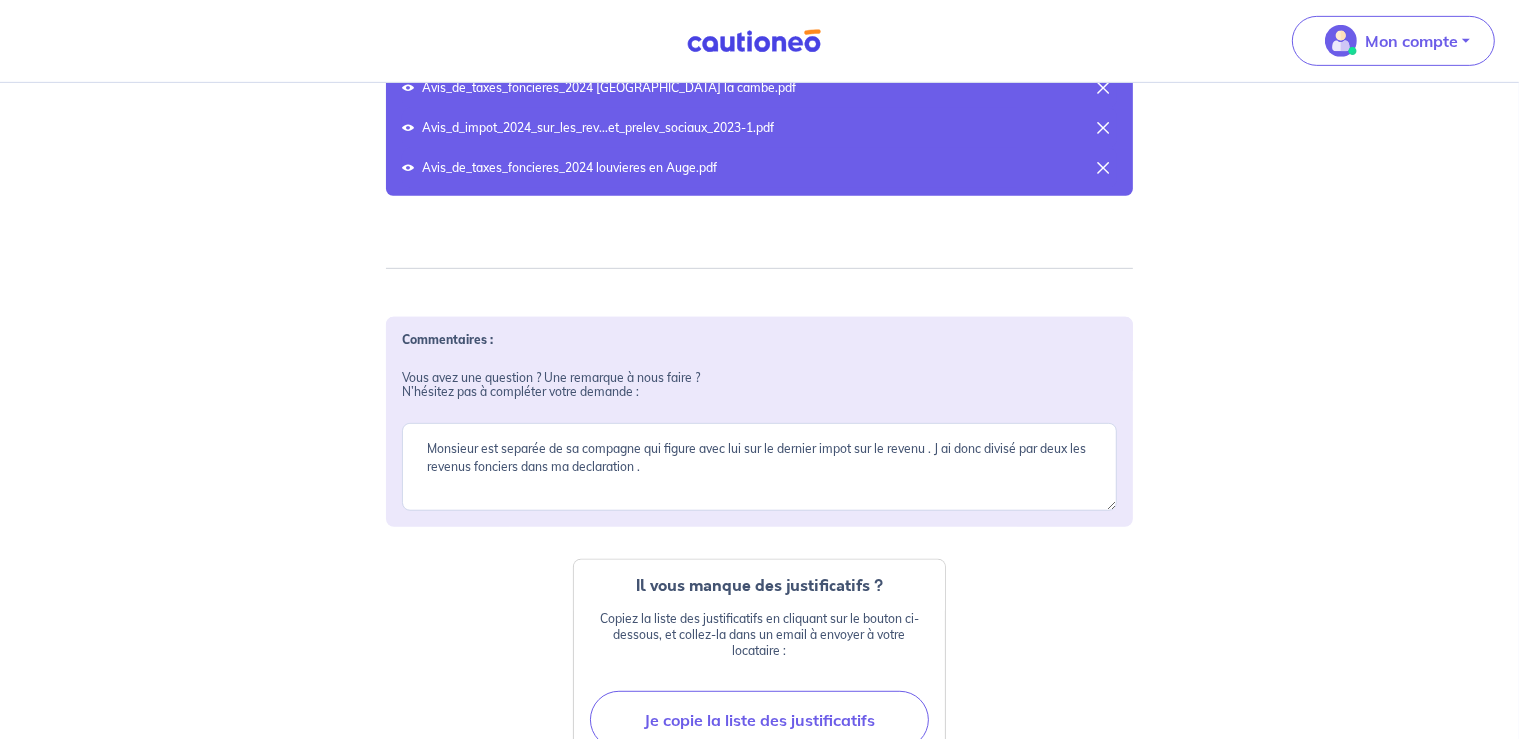 scroll, scrollTop: 944, scrollLeft: 0, axis: vertical 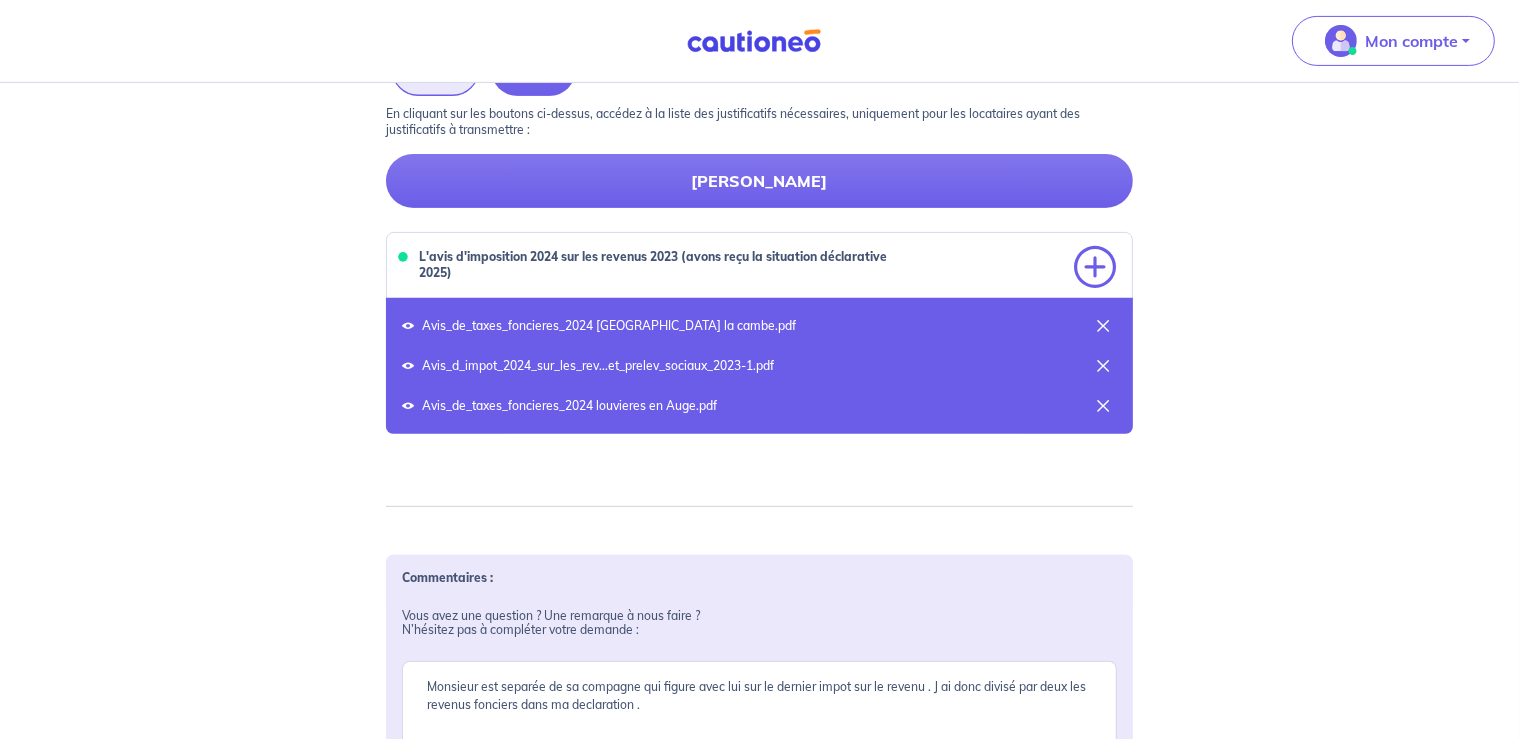 click at bounding box center (1095, 268) 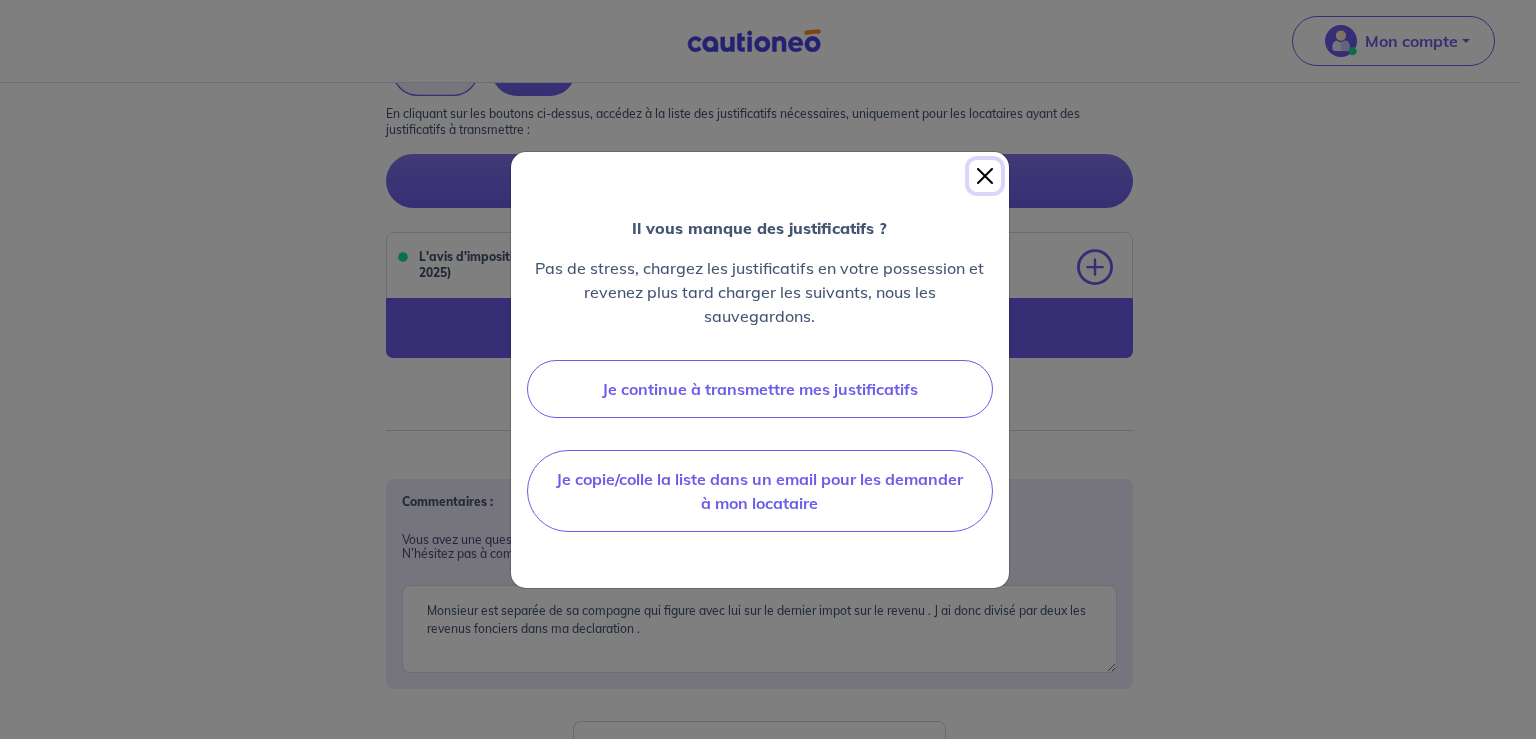click at bounding box center [985, 176] 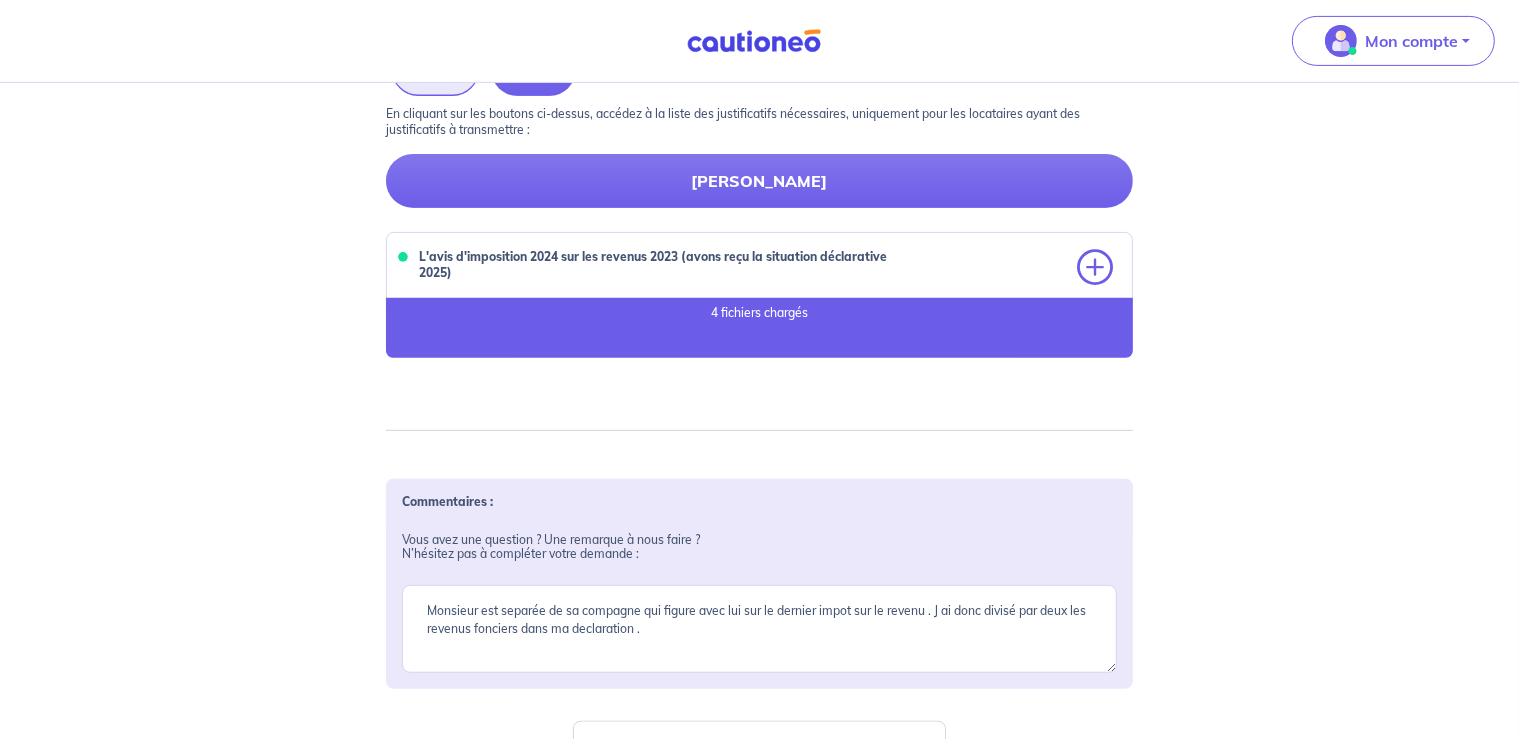click on "4 fichiers chargés Avis_de_t...ambe.pdf Avis_d_im...23-1.pdf Avis_de_t...Auge.pdf bilan comptable.pdf" at bounding box center [760, 328] 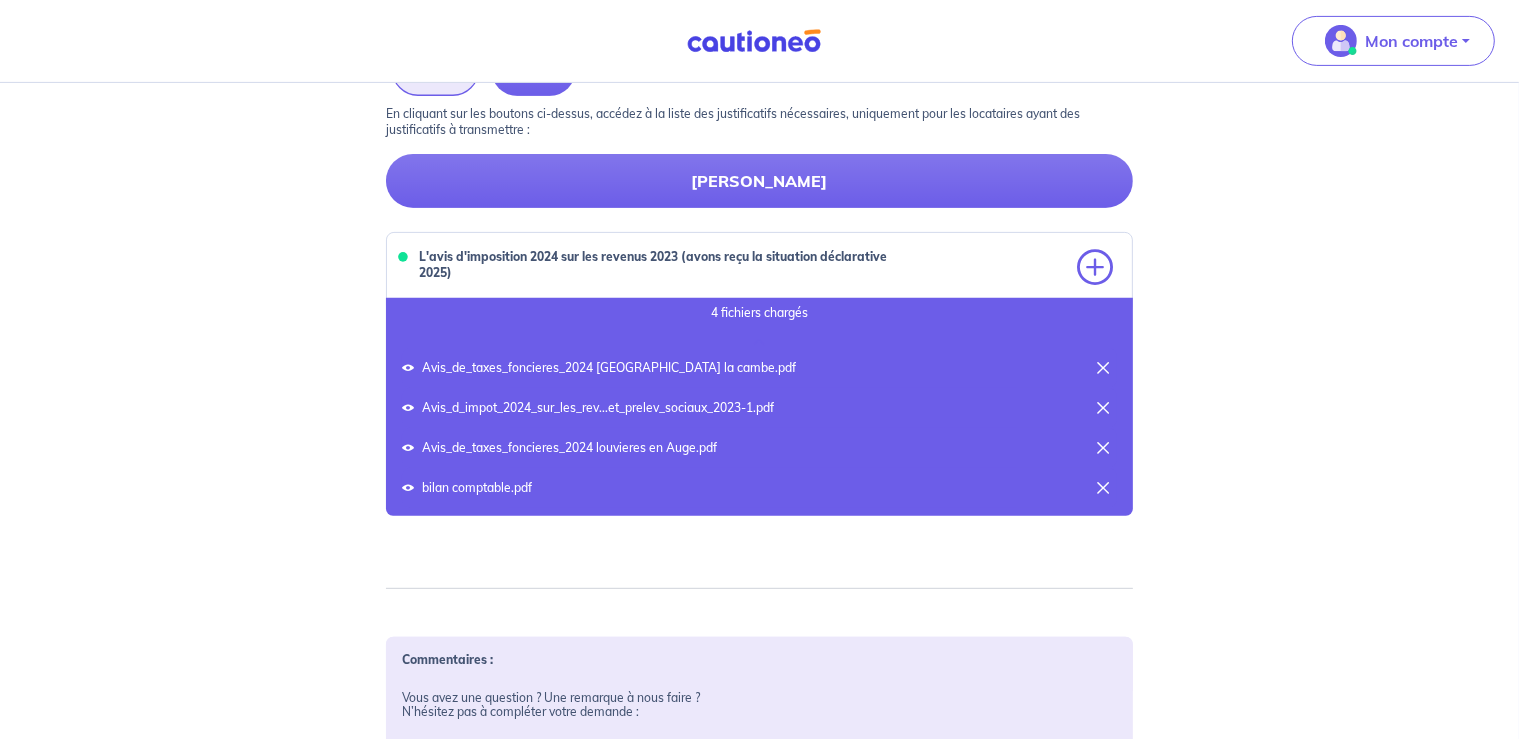 click on "Il nous manque quelques justificatifs En cliquant sur les boutons ci-dessus, accédez à la liste des justificatifs nécessaires, uniquement pour les locataires ayant des justificatifs à transmettre : ⚠️  La qualité de vos justificatifs  transmis est importante pour un traitement plus rapide de votre dossier :  veillez à envoyer des documents nets, lisibles et entiers
👉  Il vous manque des justificatifs ?
Pas de stress, chargez les justificatifs en votre possession et revenez plus tard charger les suivants, nous les sauvegardons. Loc. 1 Loc. 2 En cliquant sur les boutons ci-dessus, accédez à la liste des justificatifs nécessaires, uniquement pour les locataires ayant des justificatifs à transmettre : Gaetan Ligeron L'avis d'imposition 2024 sur les revenus 2023 (avons reçu la situation déclarative 2025) 4 fichiers chargés Avis_de_taxes_foncieres_2024 Montreuil la cambe.pdf Avis_d_impot_2024_sur_les_rev...et_prelev_sociaux_2023-1.pdf Avis_de_taxes_foncieres_2024  louvieres en Auge.pdf
X" at bounding box center (759, 367) 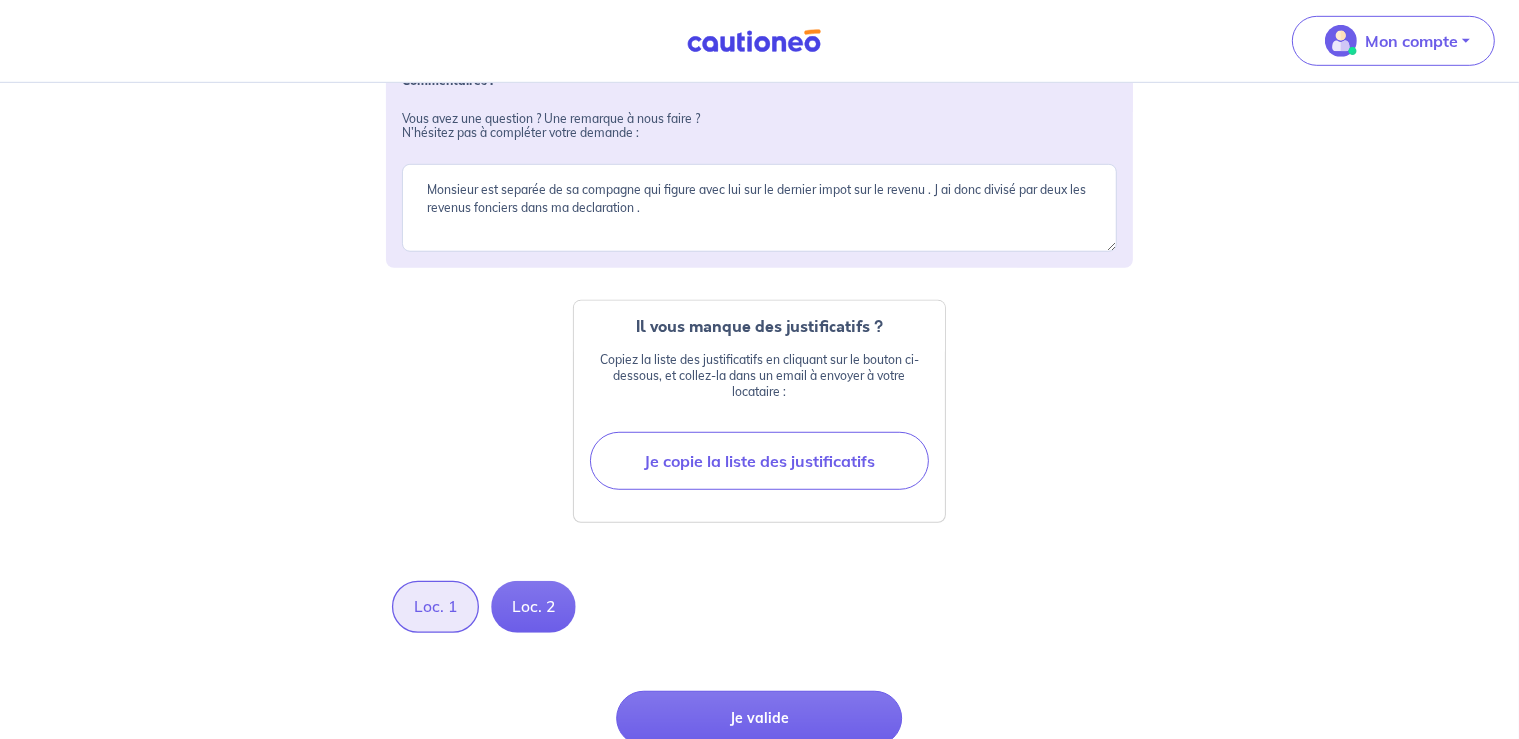 scroll, scrollTop: 1283, scrollLeft: 0, axis: vertical 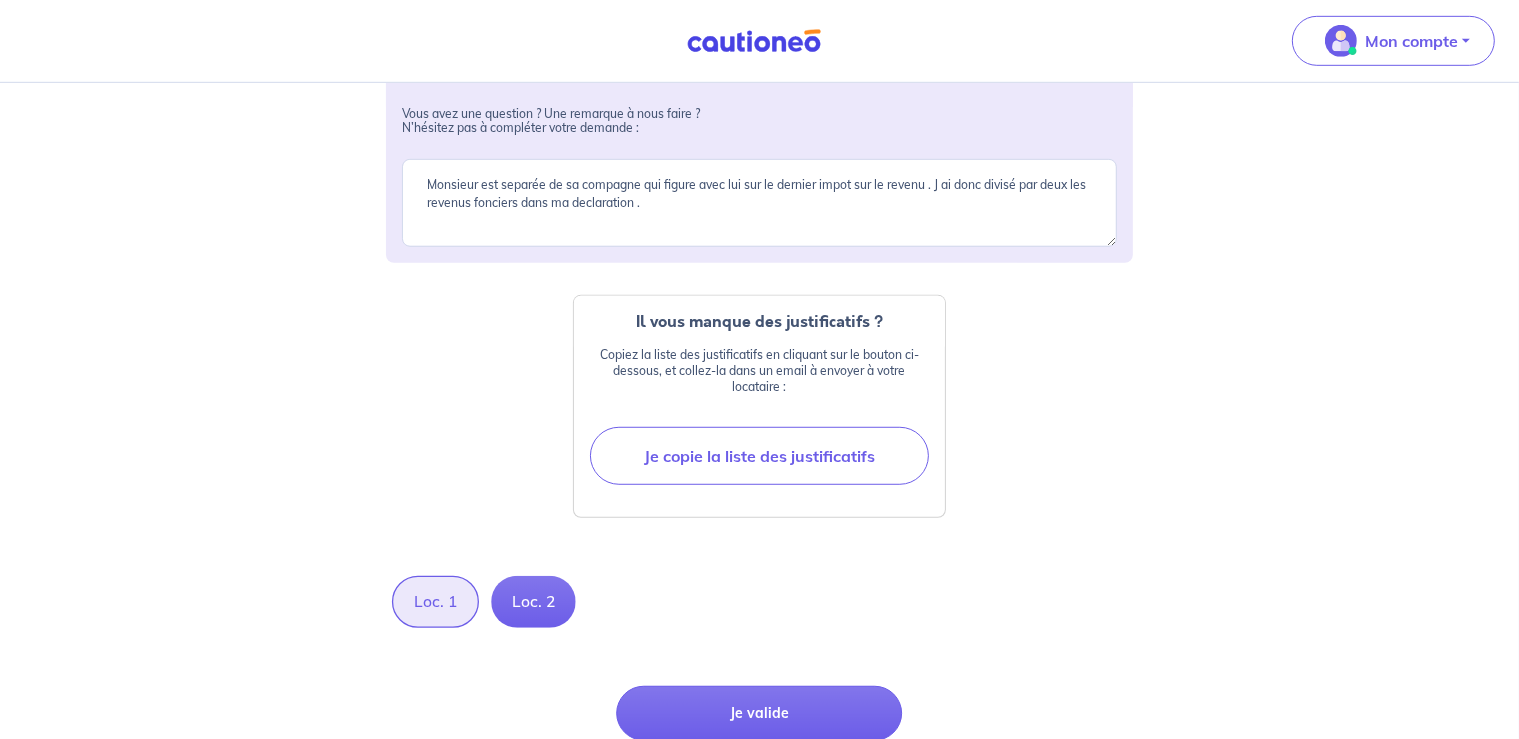 click on "Loc. 1" at bounding box center [435, 602] 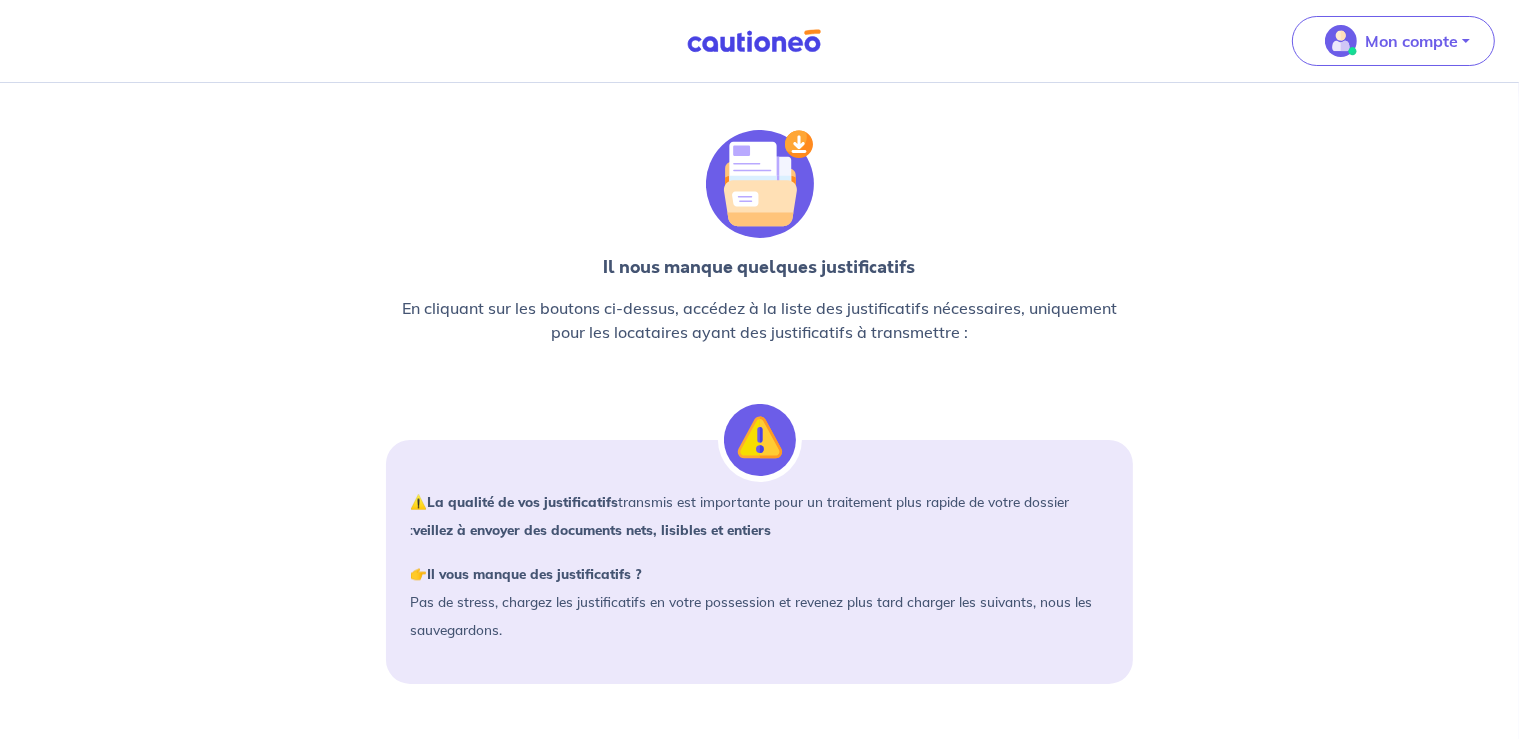 scroll, scrollTop: 0, scrollLeft: 0, axis: both 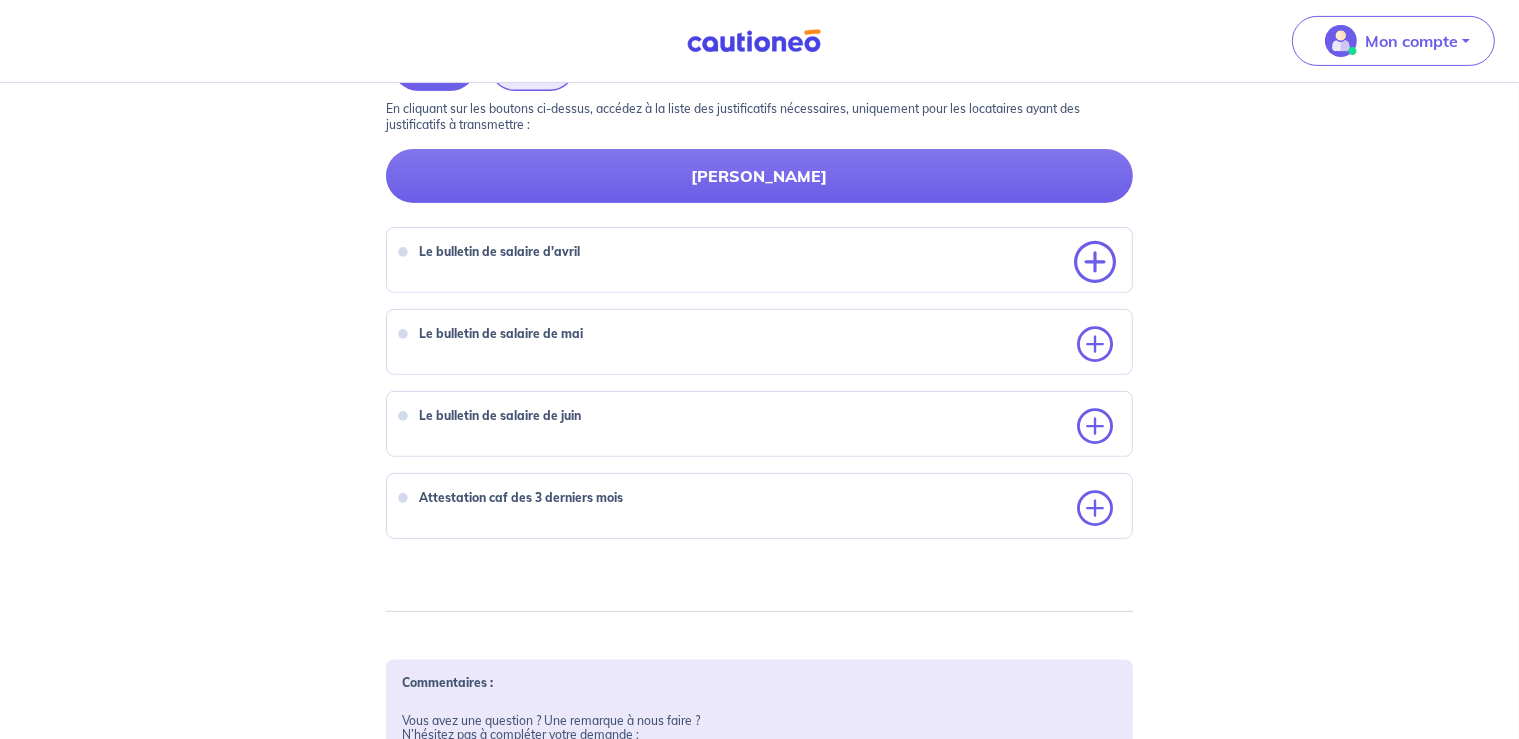 click at bounding box center [1095, 263] 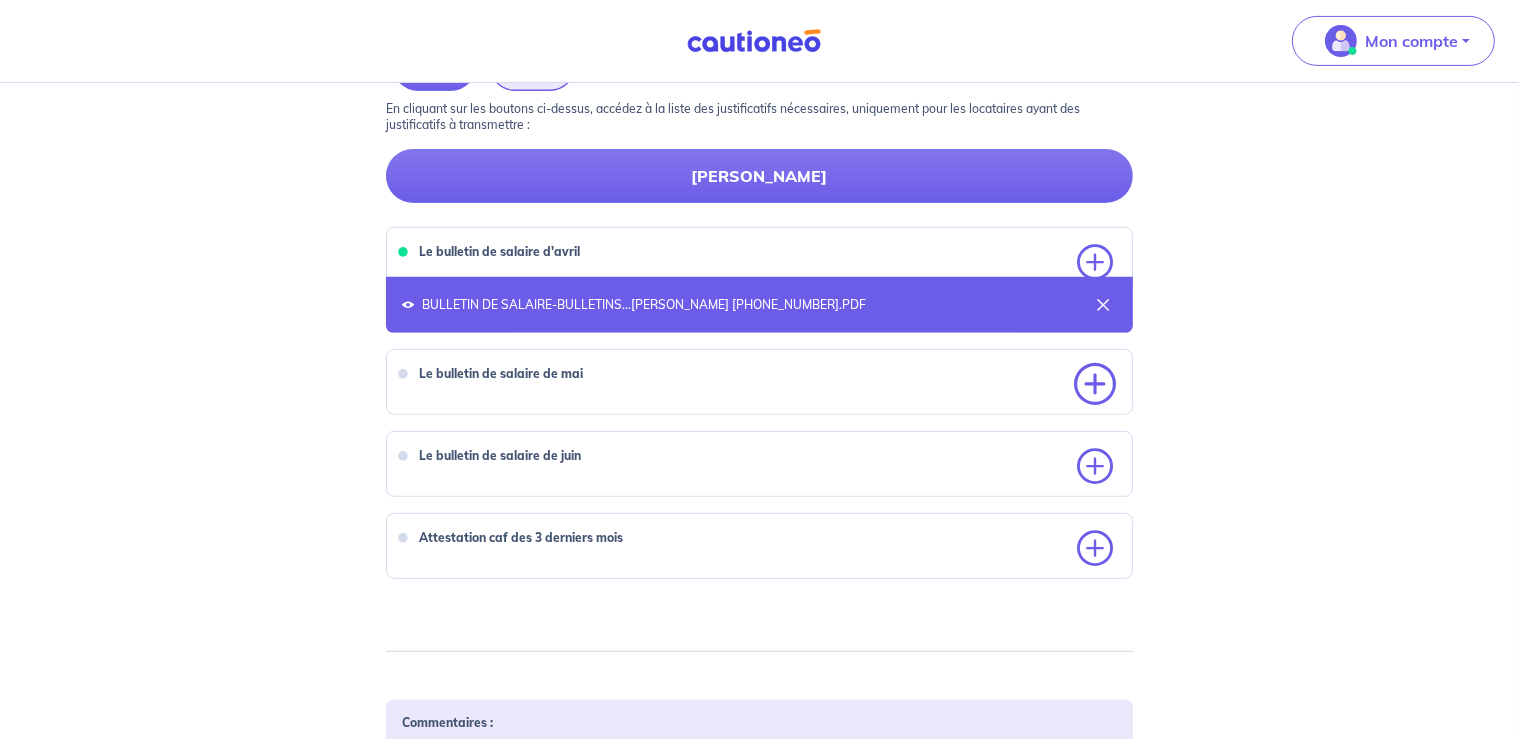click at bounding box center [1095, 385] 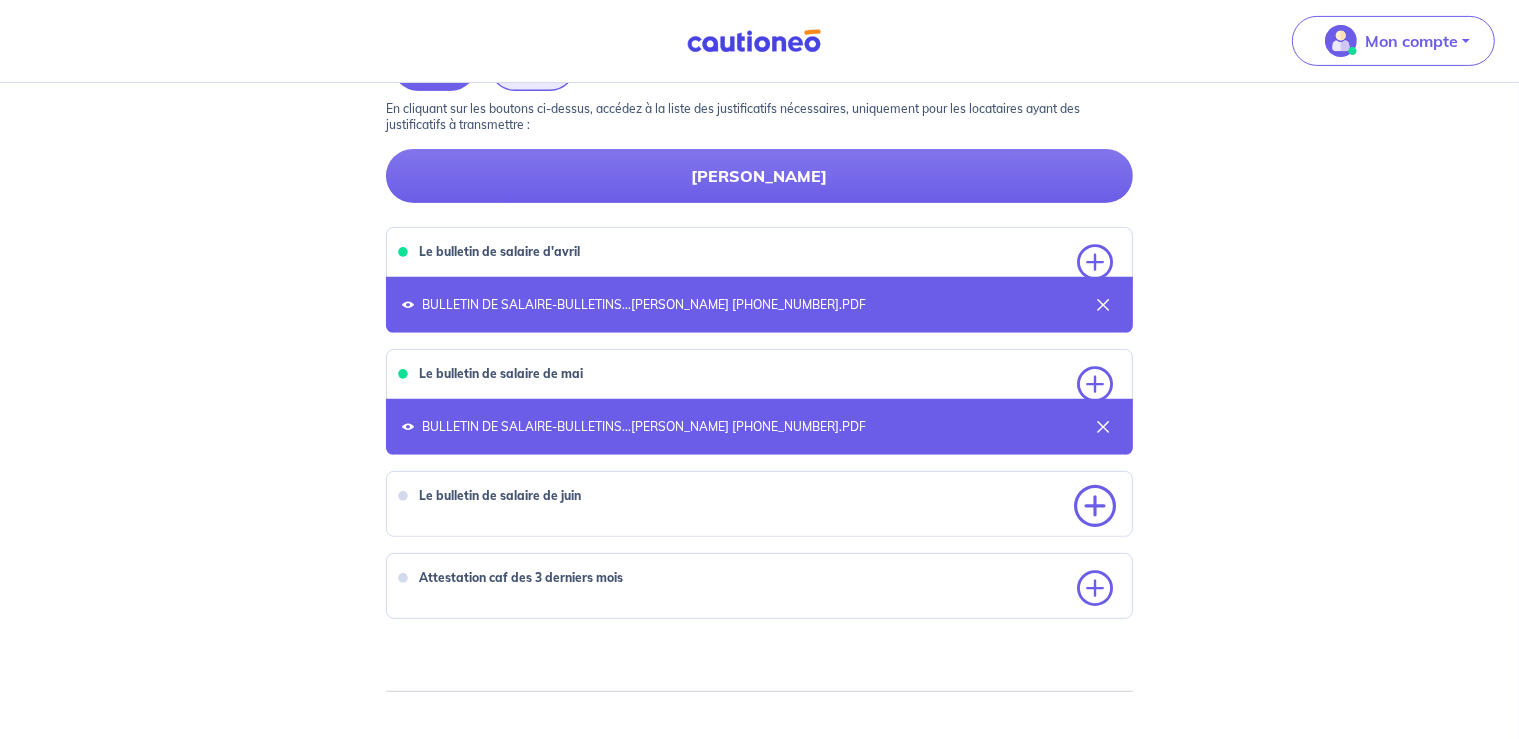 click at bounding box center (1095, 507) 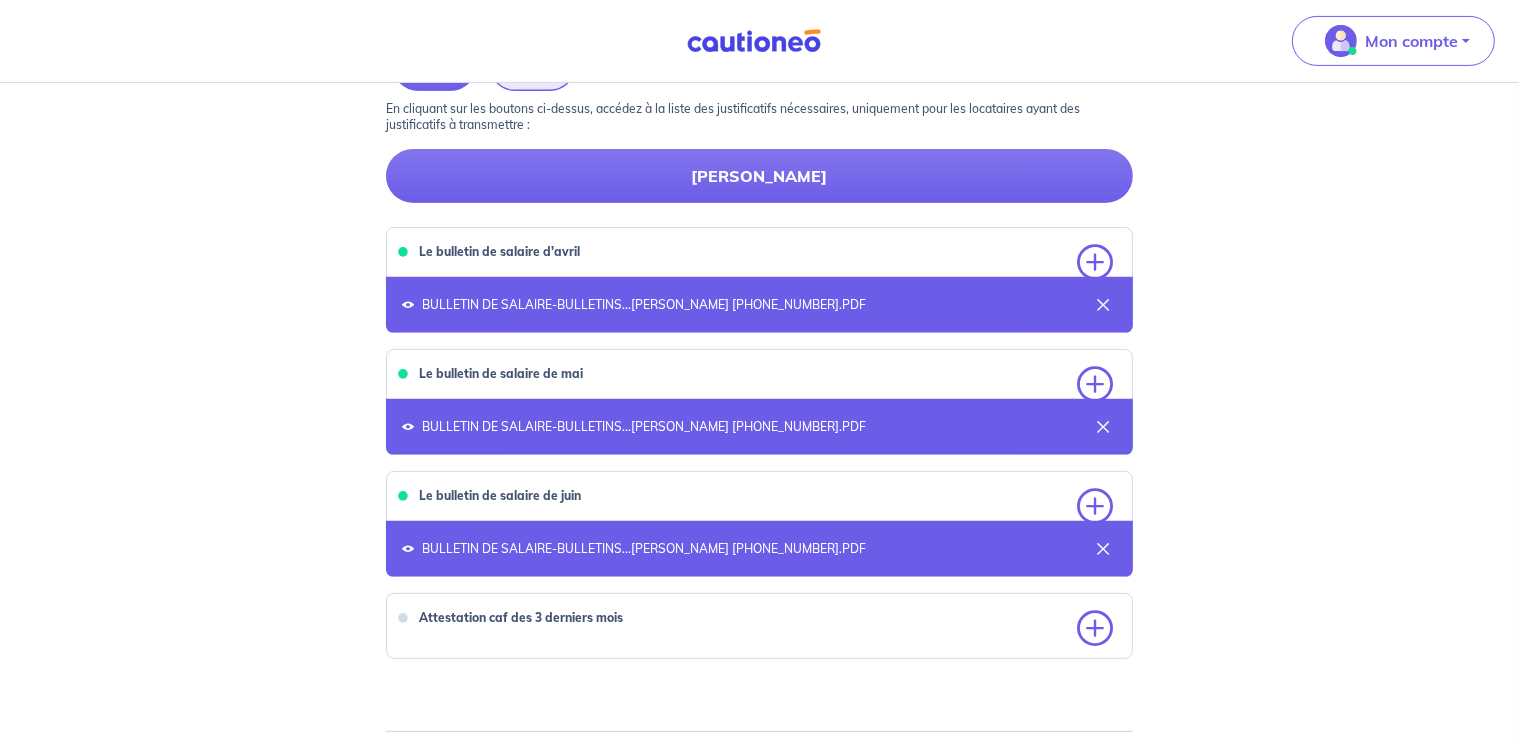click on "Il nous manque quelques justificatifs En cliquant sur les boutons ci-dessus, accédez à la liste des justificatifs nécessaires, uniquement pour les locataires ayant des justificatifs à transmettre : ⚠️  La qualité de vos justificatifs  transmis est importante pour un traitement plus rapide de votre dossier :  veillez à envoyer des documents nets, lisibles et entiers
👉  Il vous manque des justificatifs ?
Pas de stress, chargez les justificatifs en votre possession et revenez plus tard charger les suivants, nous les sauvegardons. Loc. 1 Loc. 2 En cliquant sur les boutons ci-dessus, accédez à la liste des justificatifs nécessaires, uniquement pour les locataires ayant des justificatifs à transmettre : Fanny Loubat Le bulletin de salaire d'avril BULLETIN DE SALAIRE-BULLETINS...LOUBAT FANNY 1-1231-2025.PDF Le bulletin de salaire de mai BULLETIN DE SALAIRE-BULLETINS...LOUBAT FANNY 1-1231-2025.PDF Le bulletin de salaire de juin BULLETIN DE SALAIRE-BULLETINS...LOUBAT FANNY 1-1231-2025.PDF
Loc. 1" at bounding box center (759, 436) 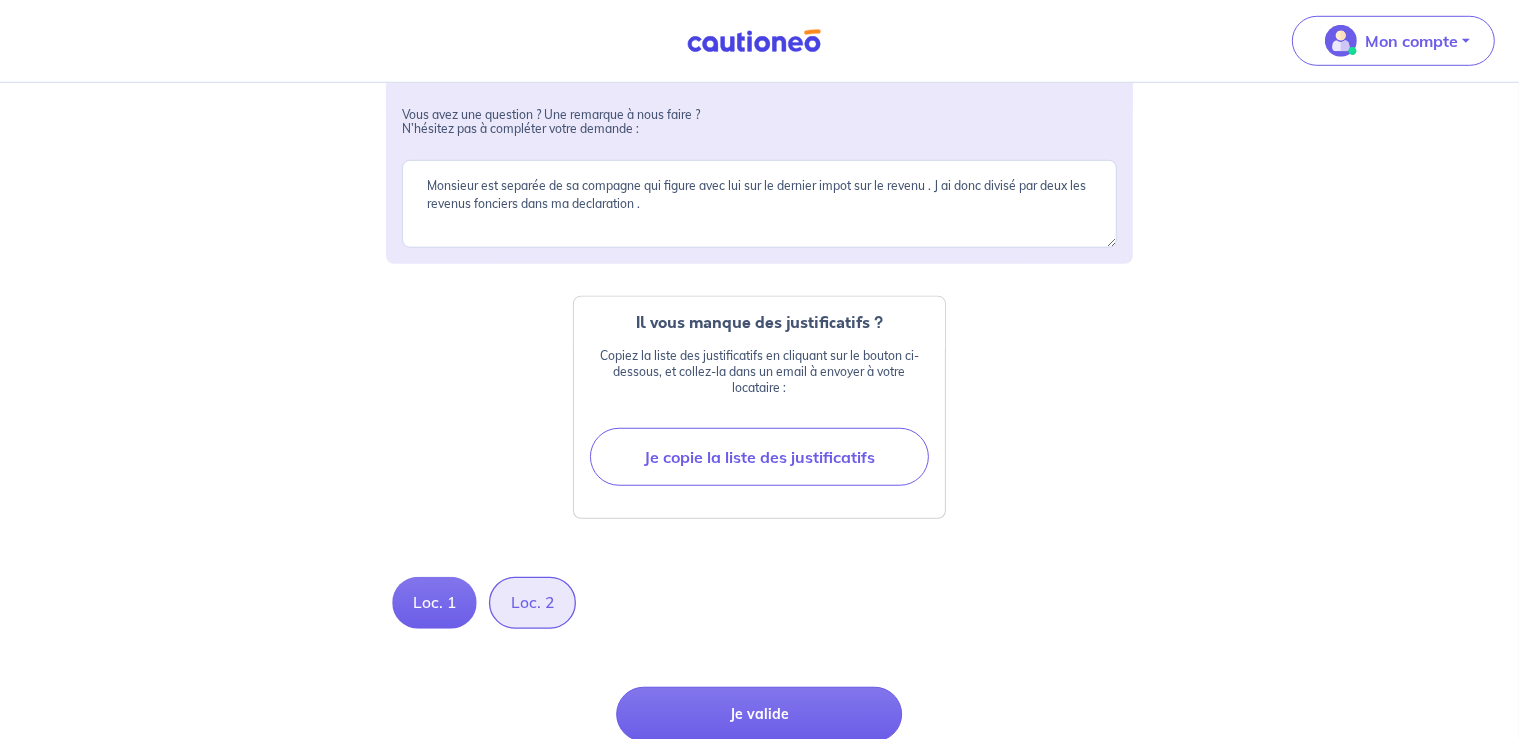 scroll, scrollTop: 1454, scrollLeft: 0, axis: vertical 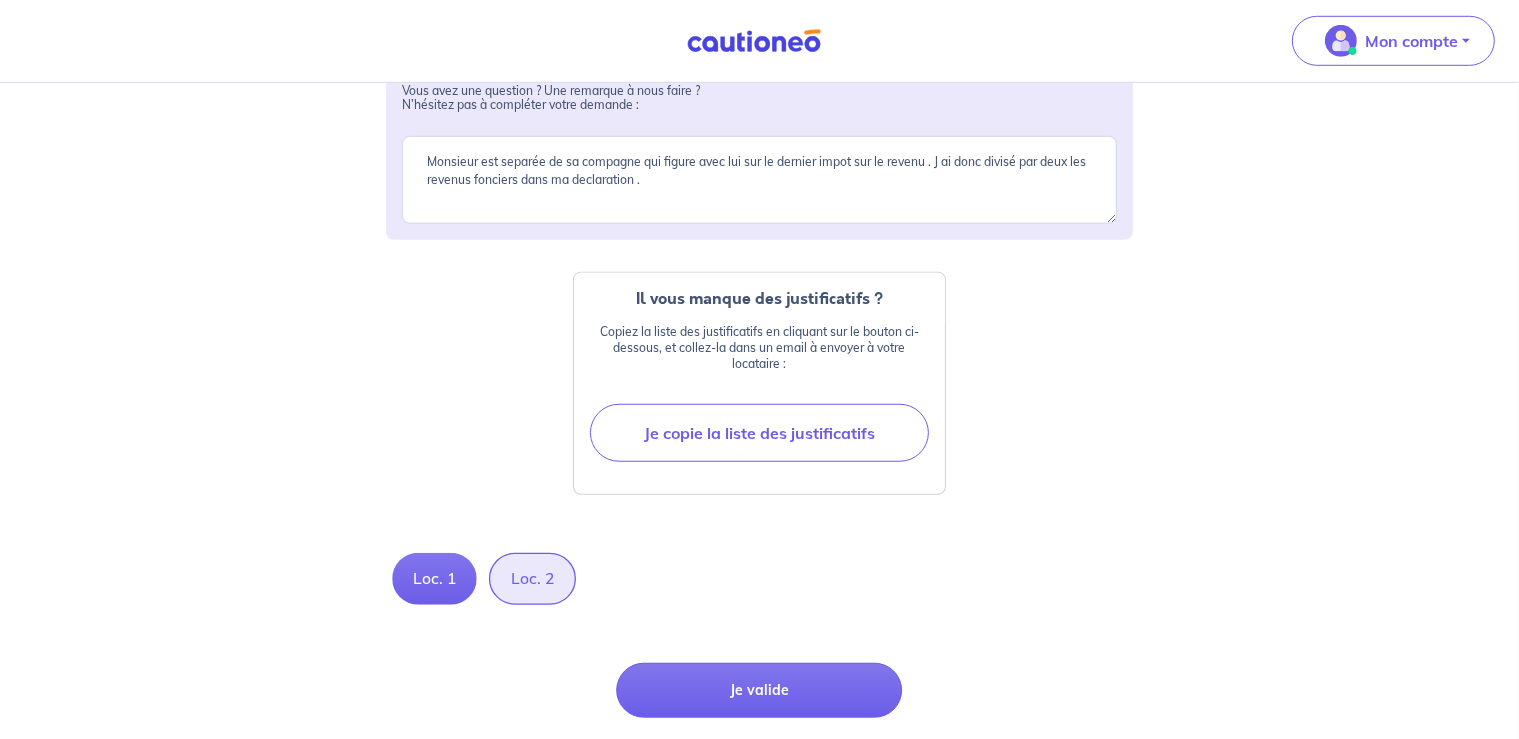 click on "Loc. 2" at bounding box center [532, 579] 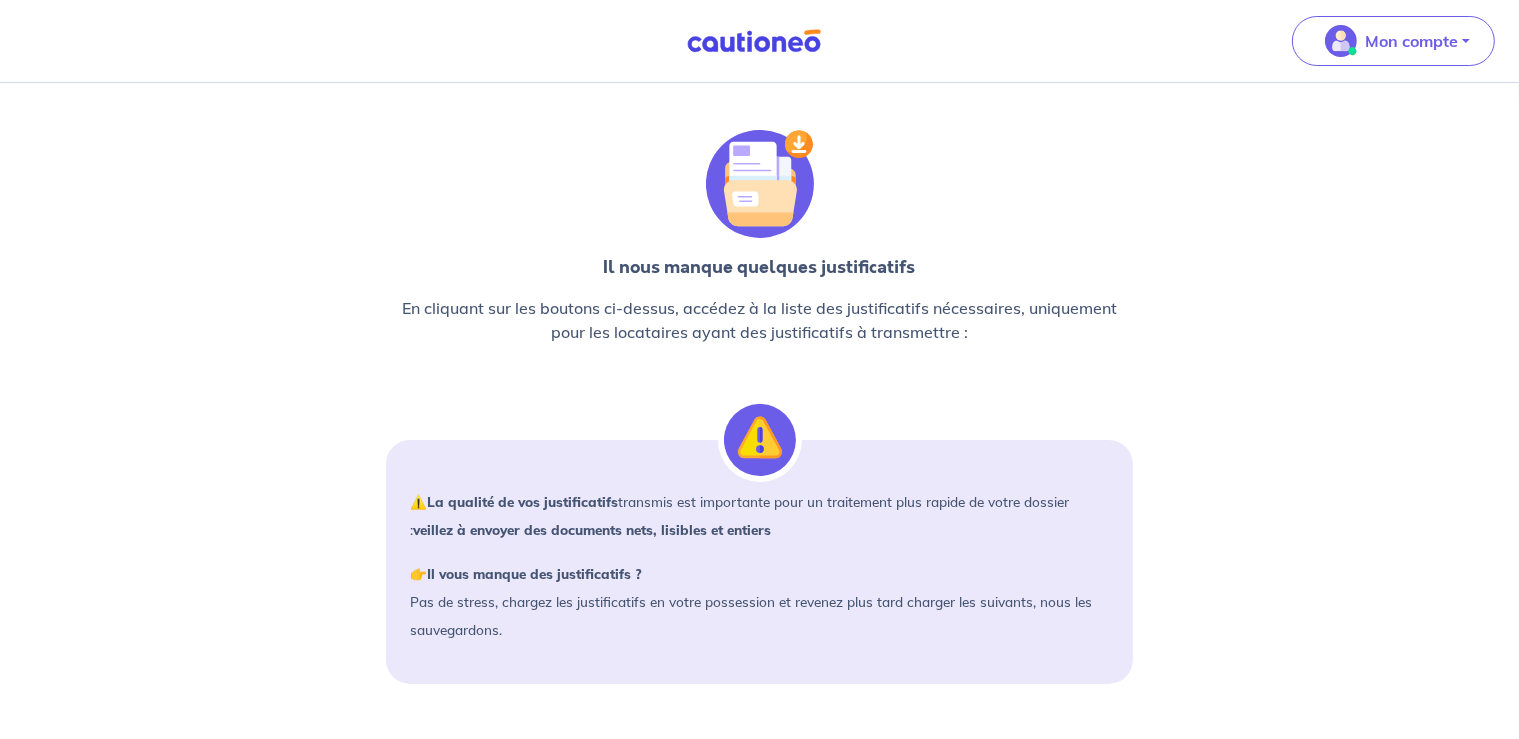 scroll, scrollTop: 0, scrollLeft: 0, axis: both 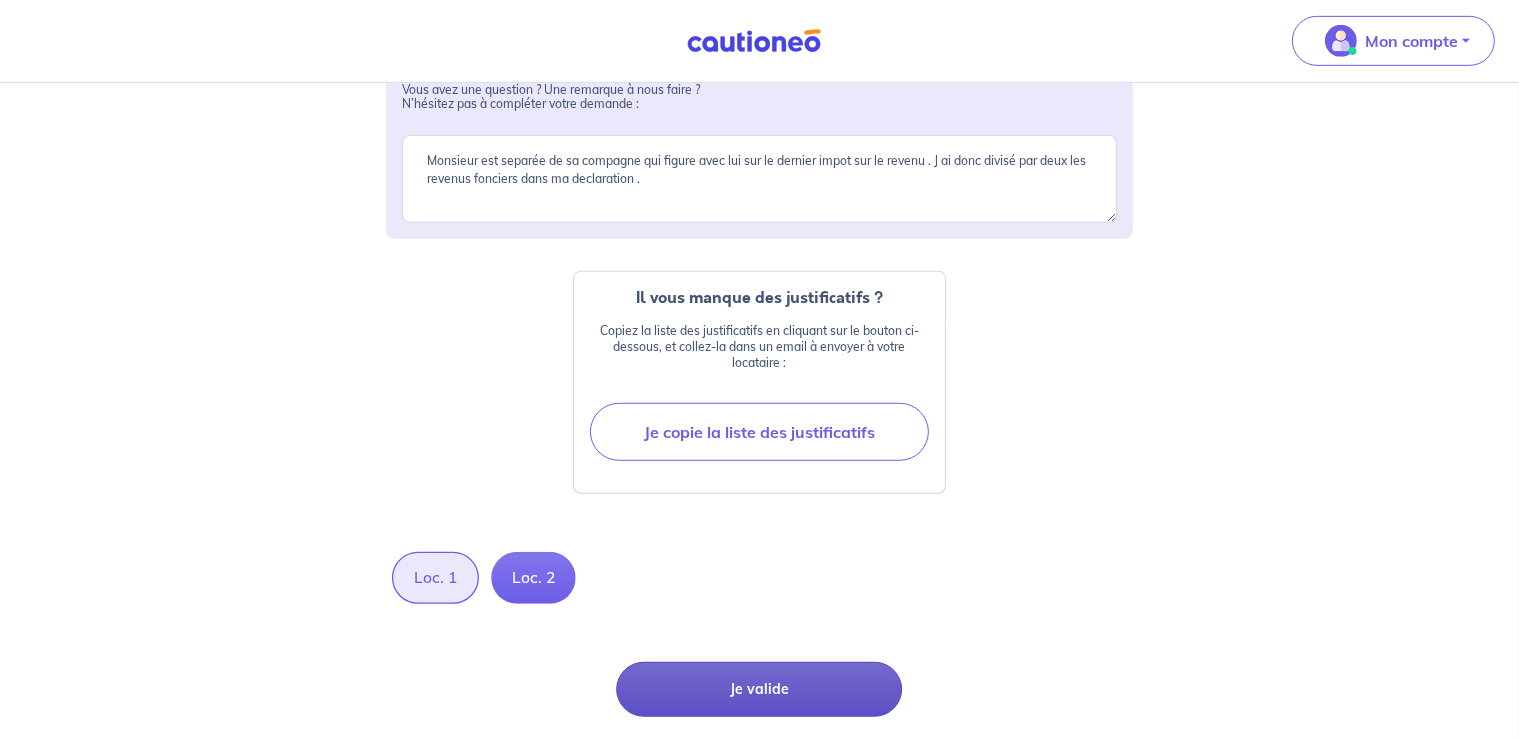 click on "Je valide" at bounding box center (759, 689) 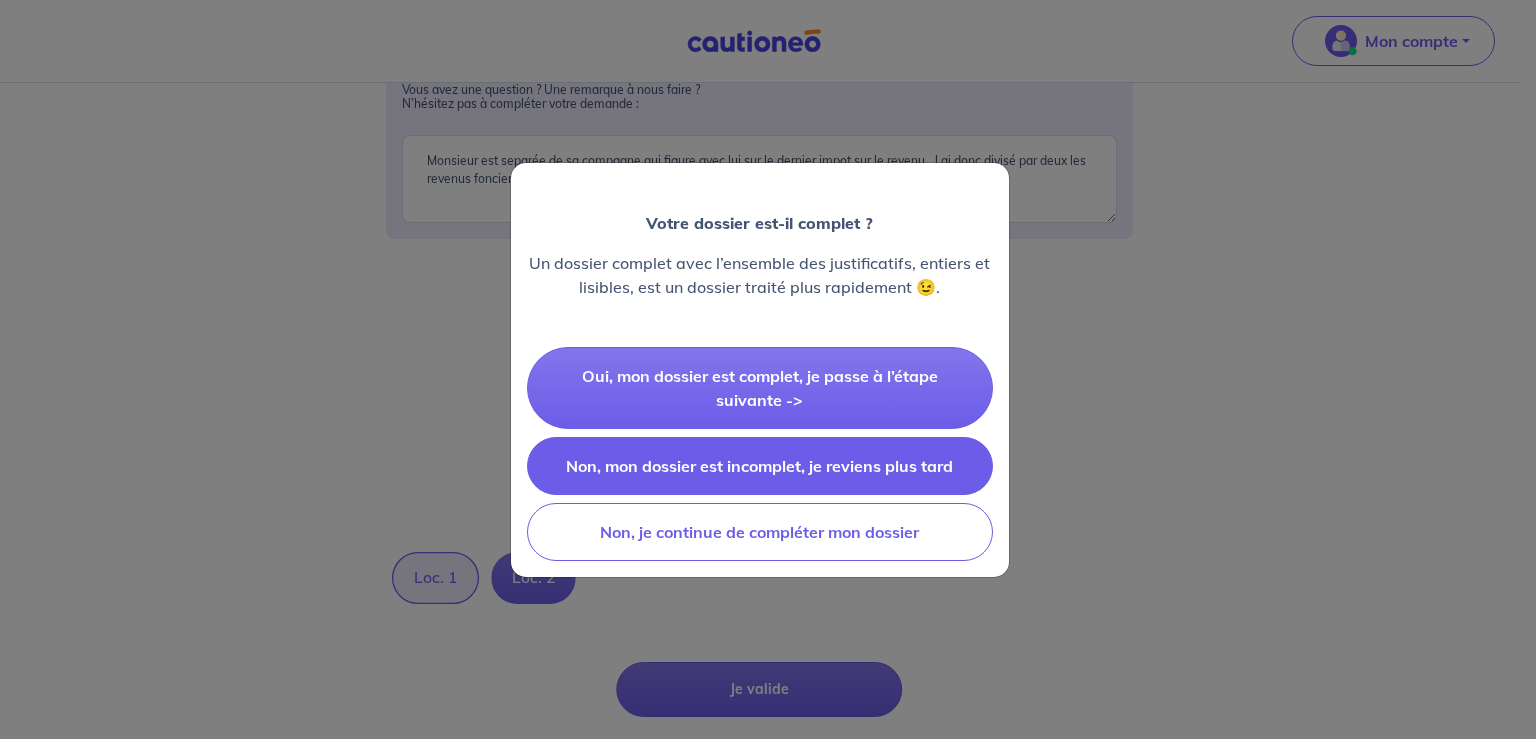 click on "Non, mon dossier est incomplet, je reviens plus tard" at bounding box center (760, 466) 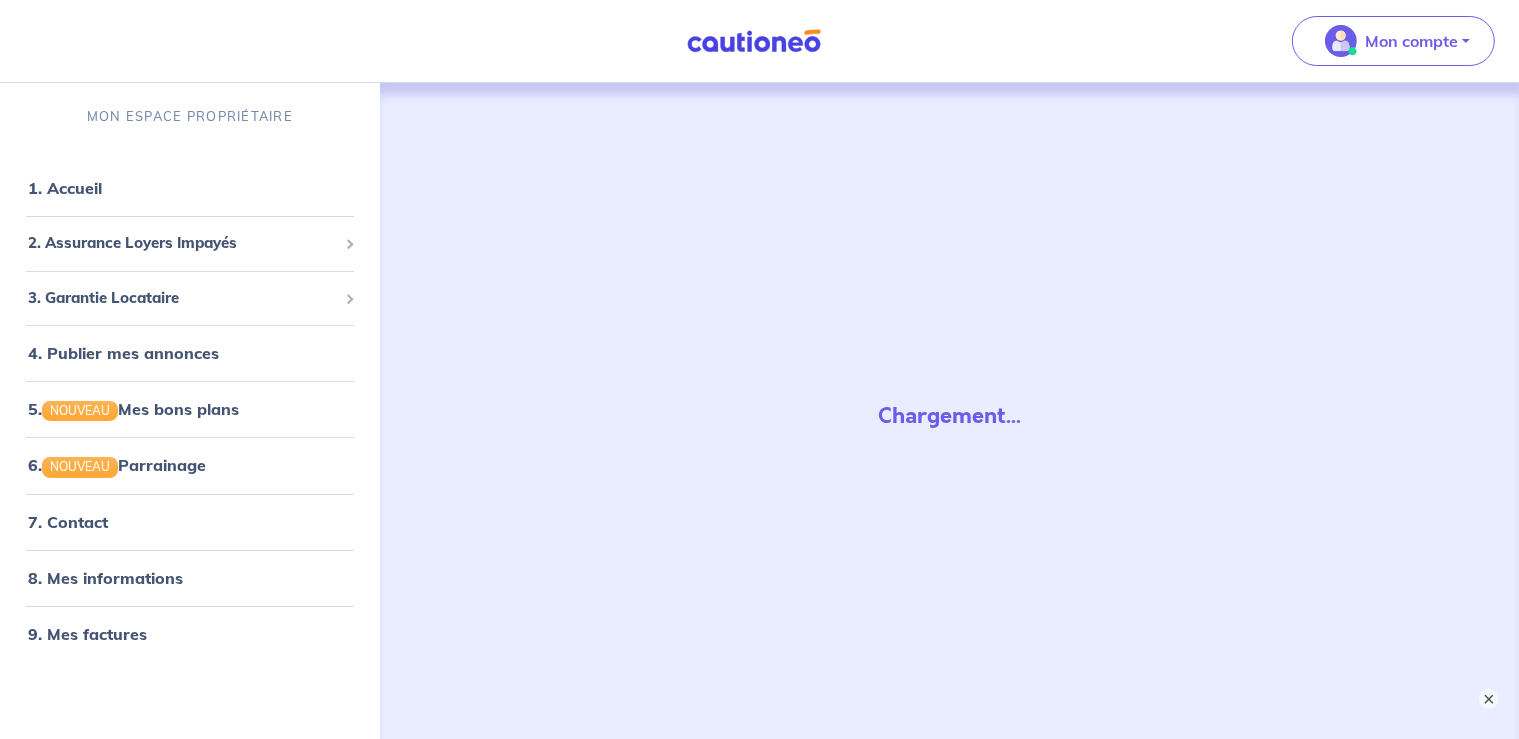 scroll, scrollTop: 0, scrollLeft: 0, axis: both 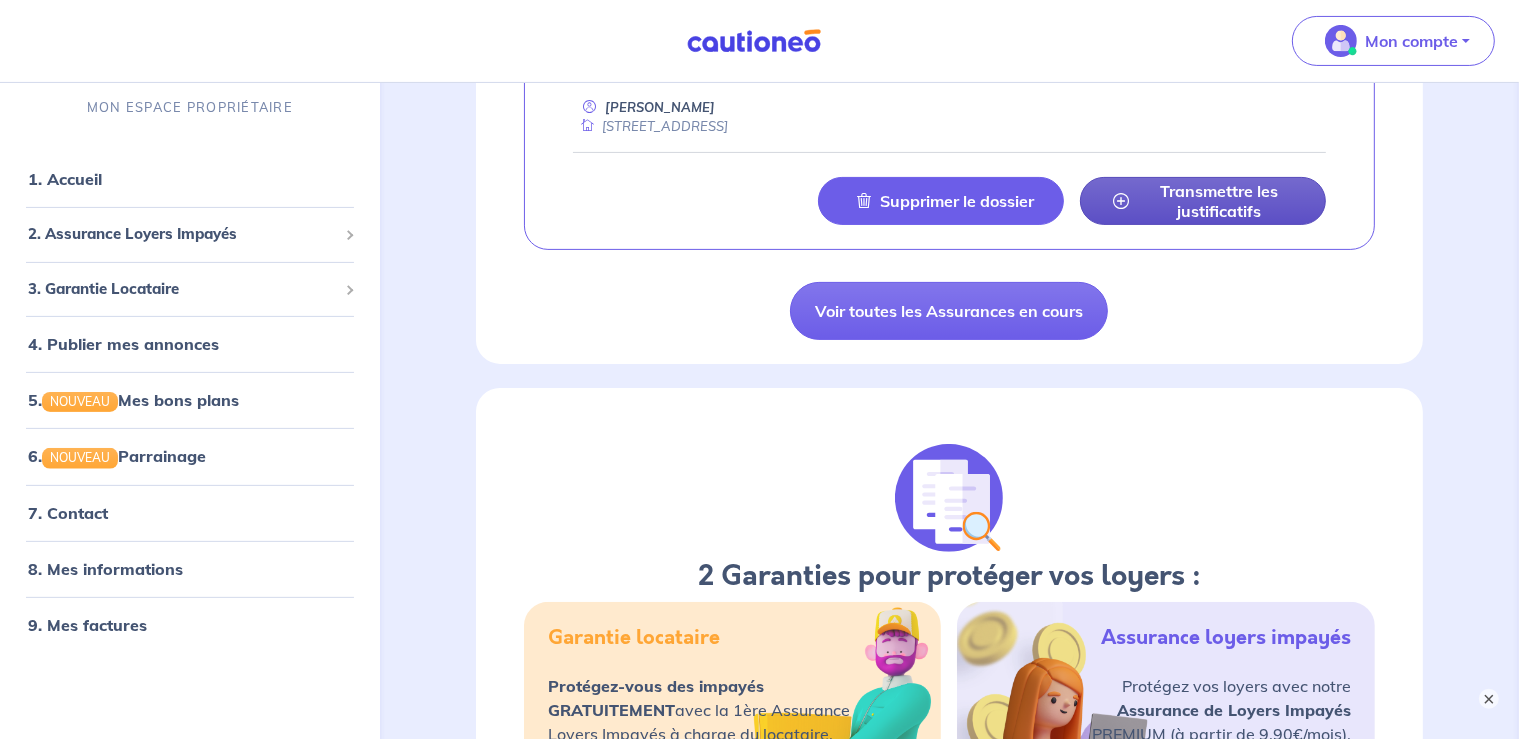 click on "Transmettre les justificatifs" at bounding box center (1219, 201) 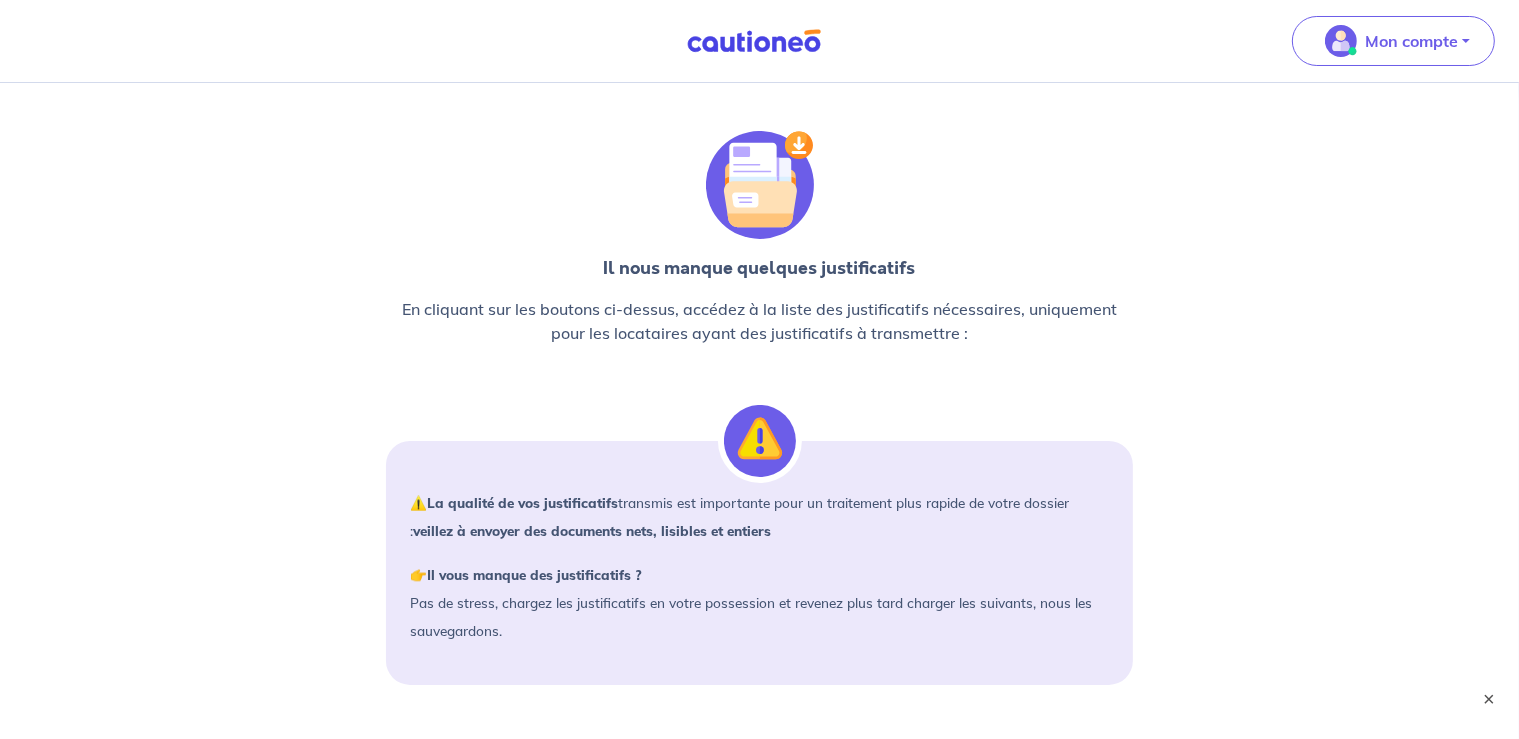 scroll, scrollTop: 0, scrollLeft: 0, axis: both 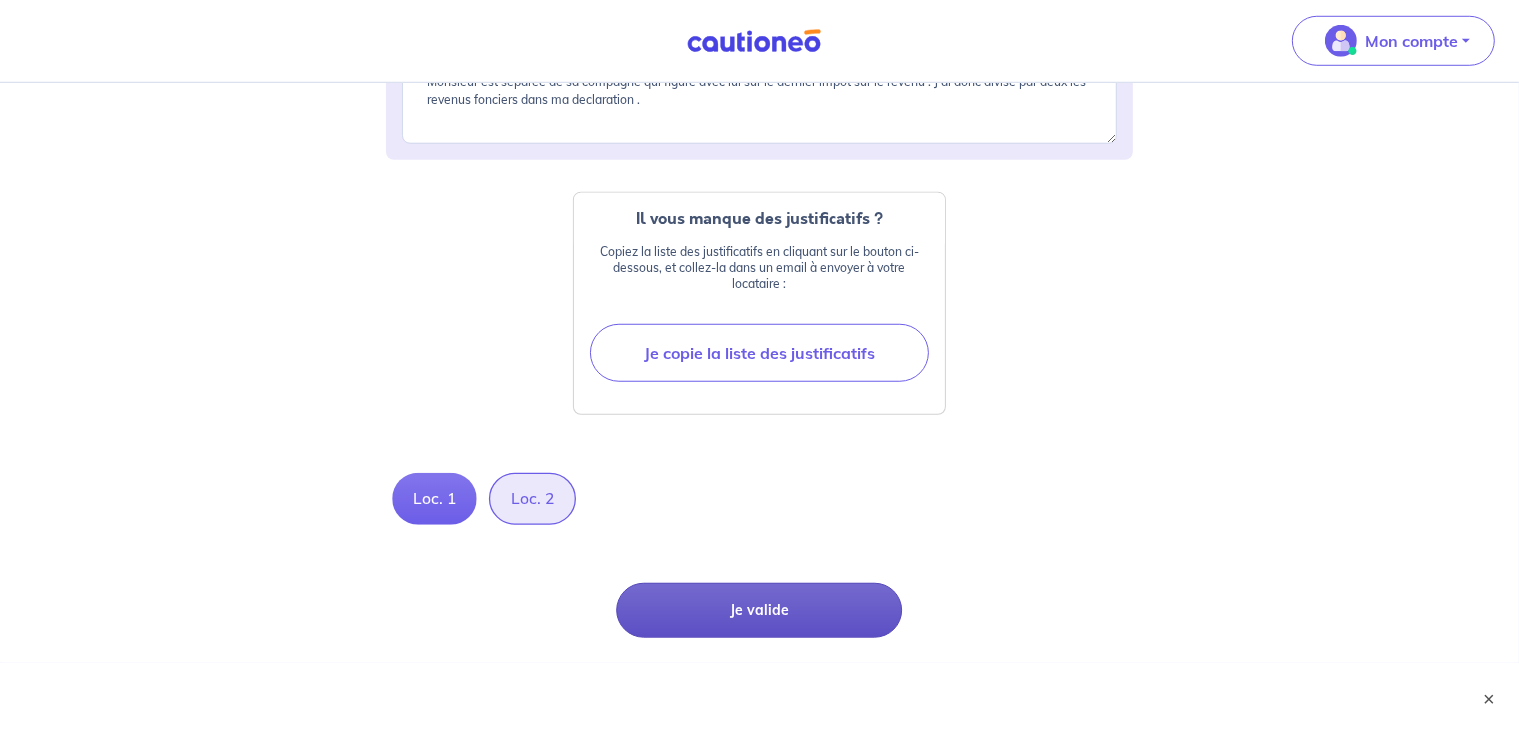 click on "Je valide" at bounding box center (759, 610) 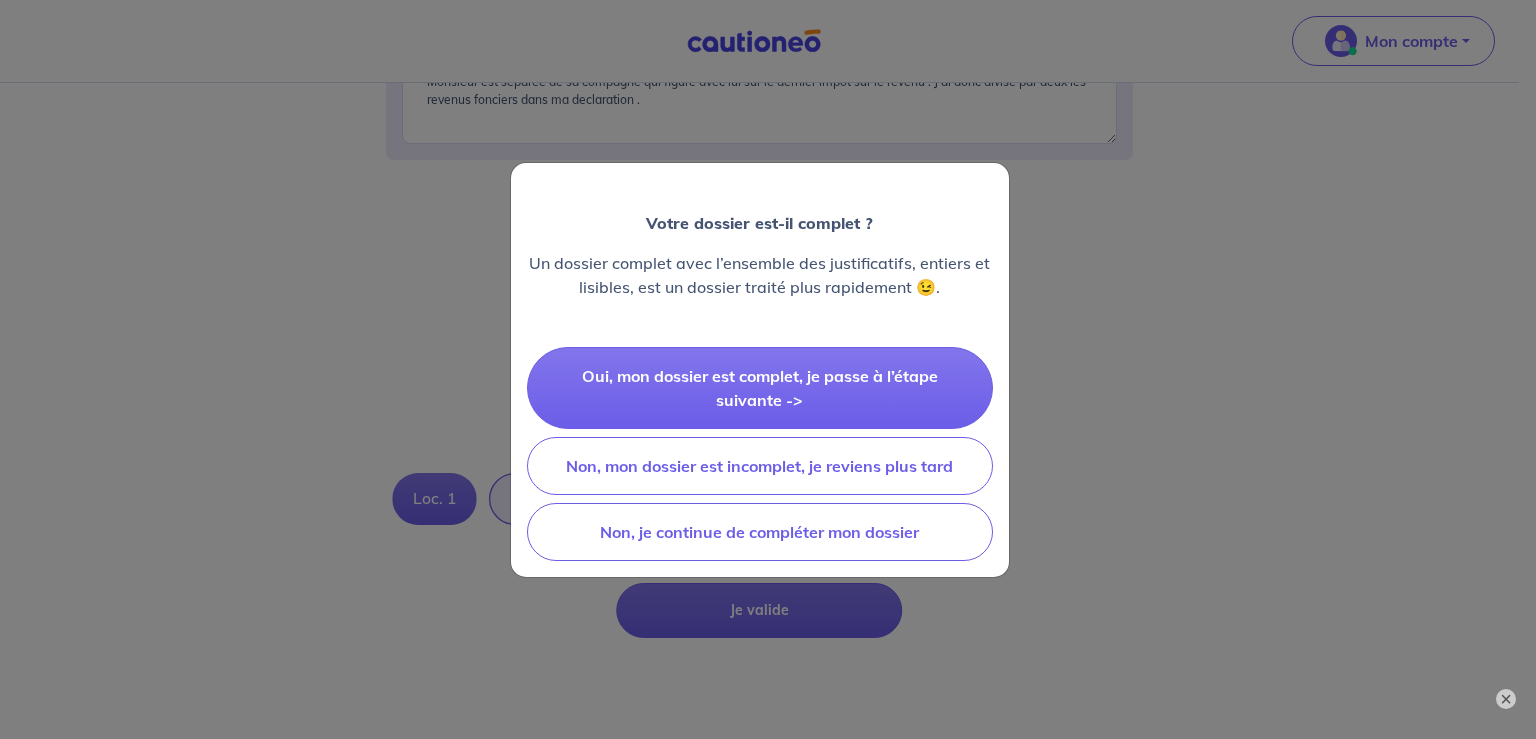 click on "Votre dossier est-il complet ? Un dossier complet avec l’ensemble des justificatifs, entiers et lisibles, est un dossier traité plus rapidement 😉. Oui, mon dossier est complet, je passe à l’étape suivante -> Non, mon dossier est incomplet, je reviens plus tard Non, je continue de compléter mon dossier" at bounding box center [768, 369] 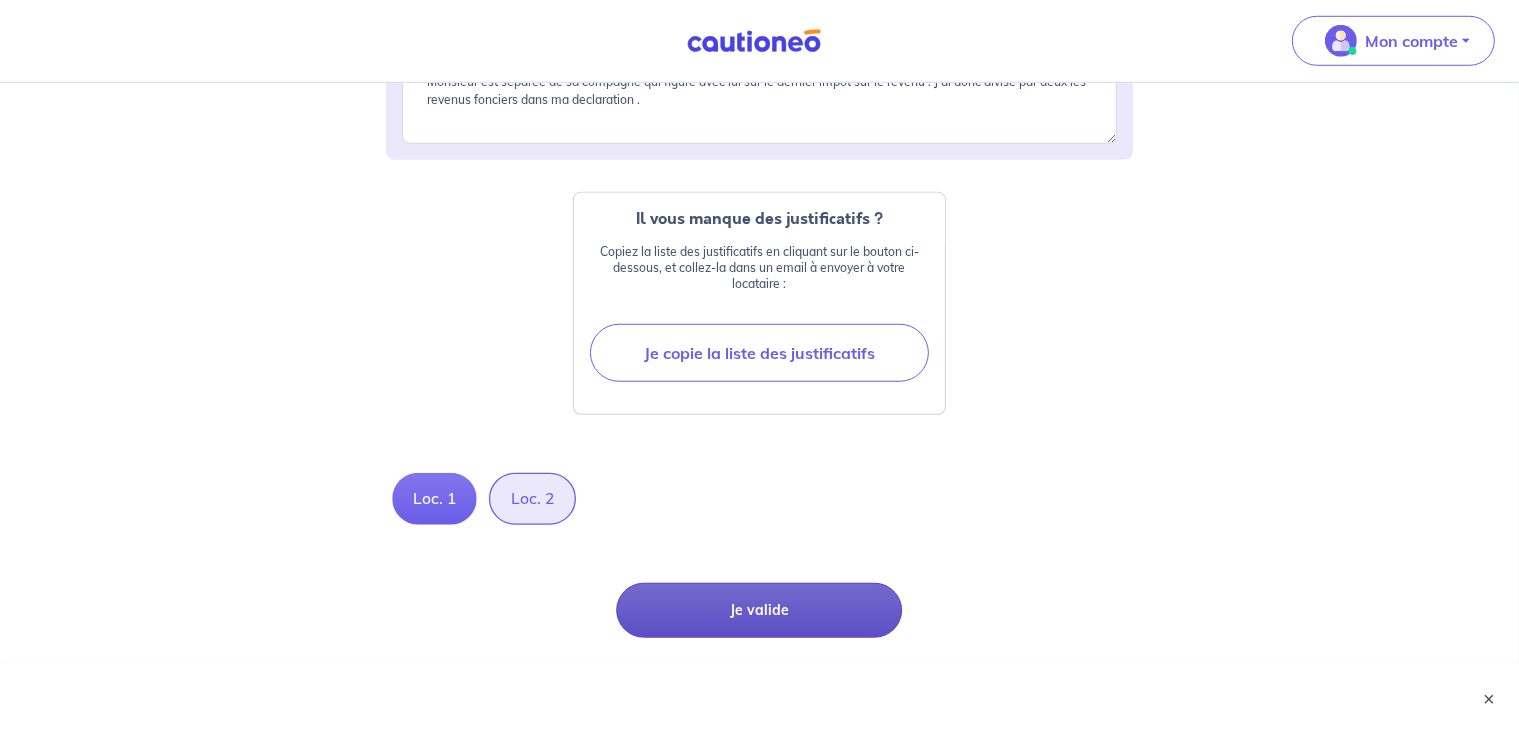 click on "Je valide" at bounding box center (759, 610) 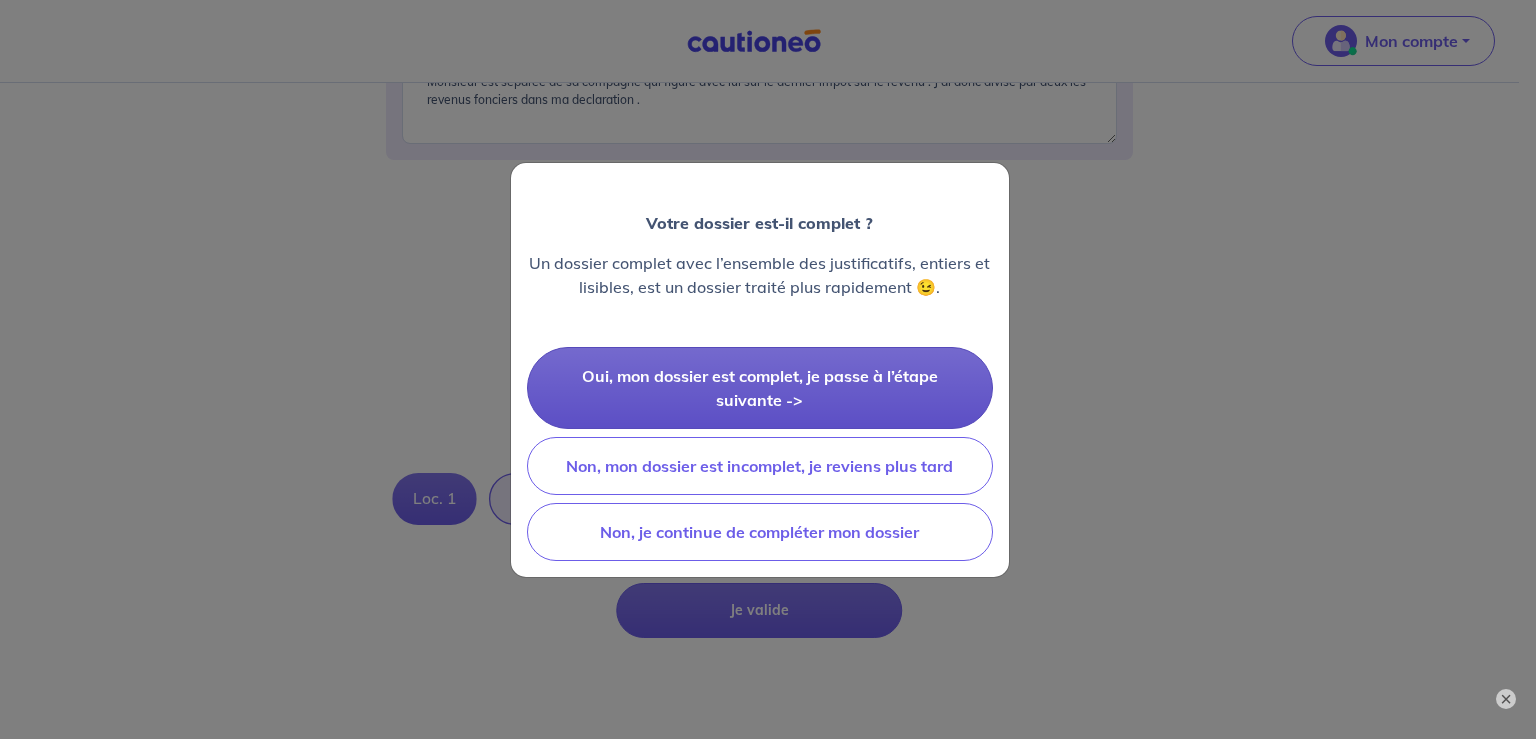 click on "Oui, mon dossier est complet, je passe à l’étape suivante ->" at bounding box center (760, 388) 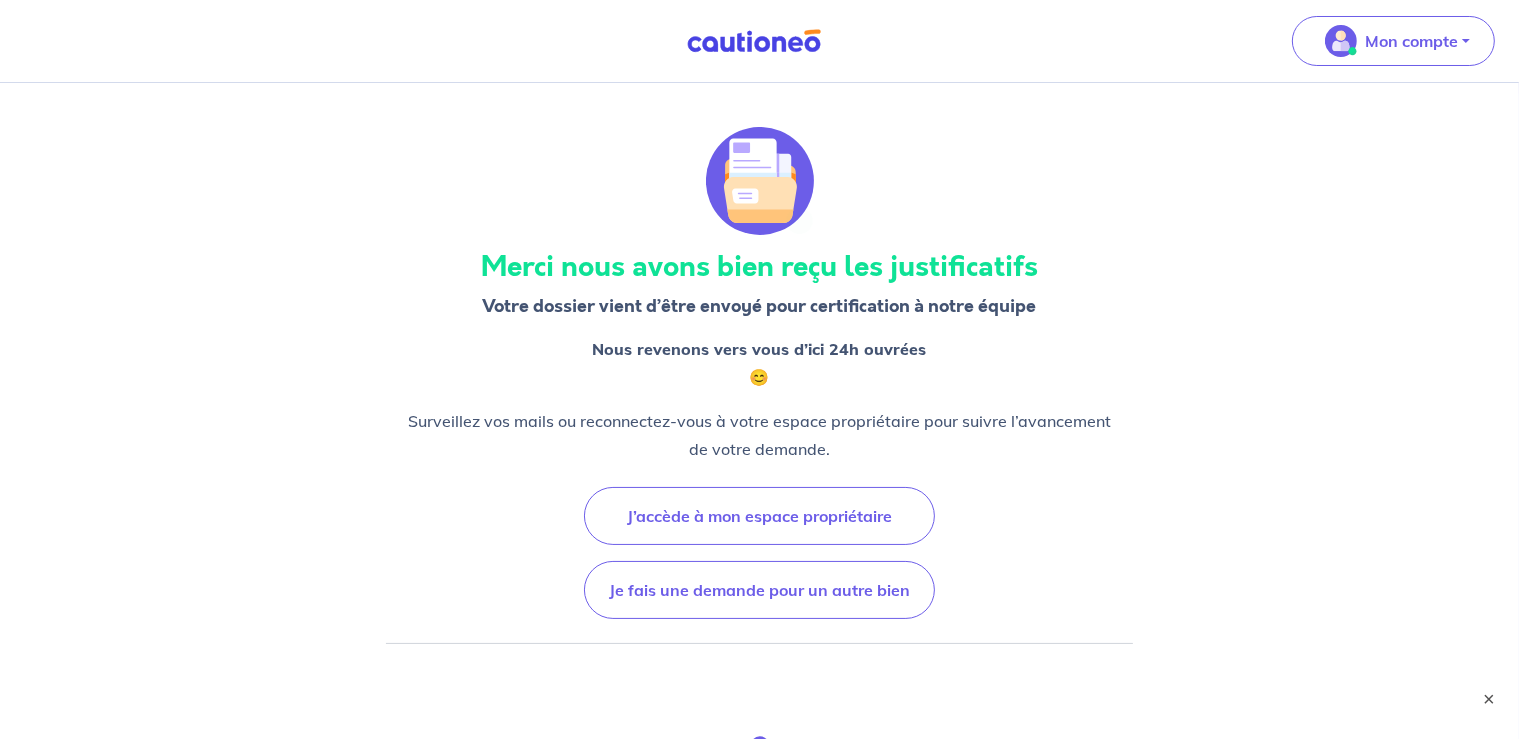 scroll, scrollTop: 0, scrollLeft: 0, axis: both 